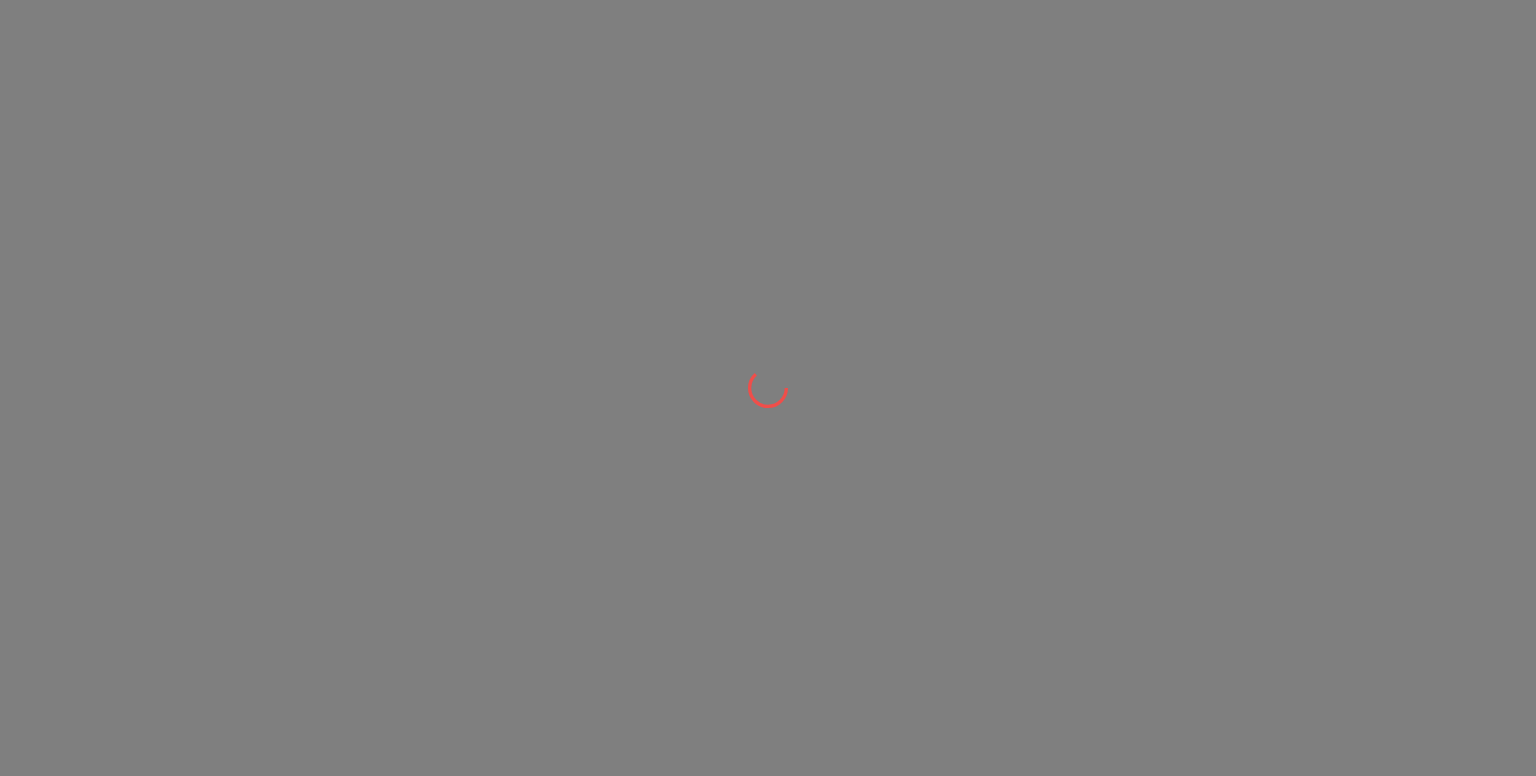 scroll, scrollTop: 0, scrollLeft: 0, axis: both 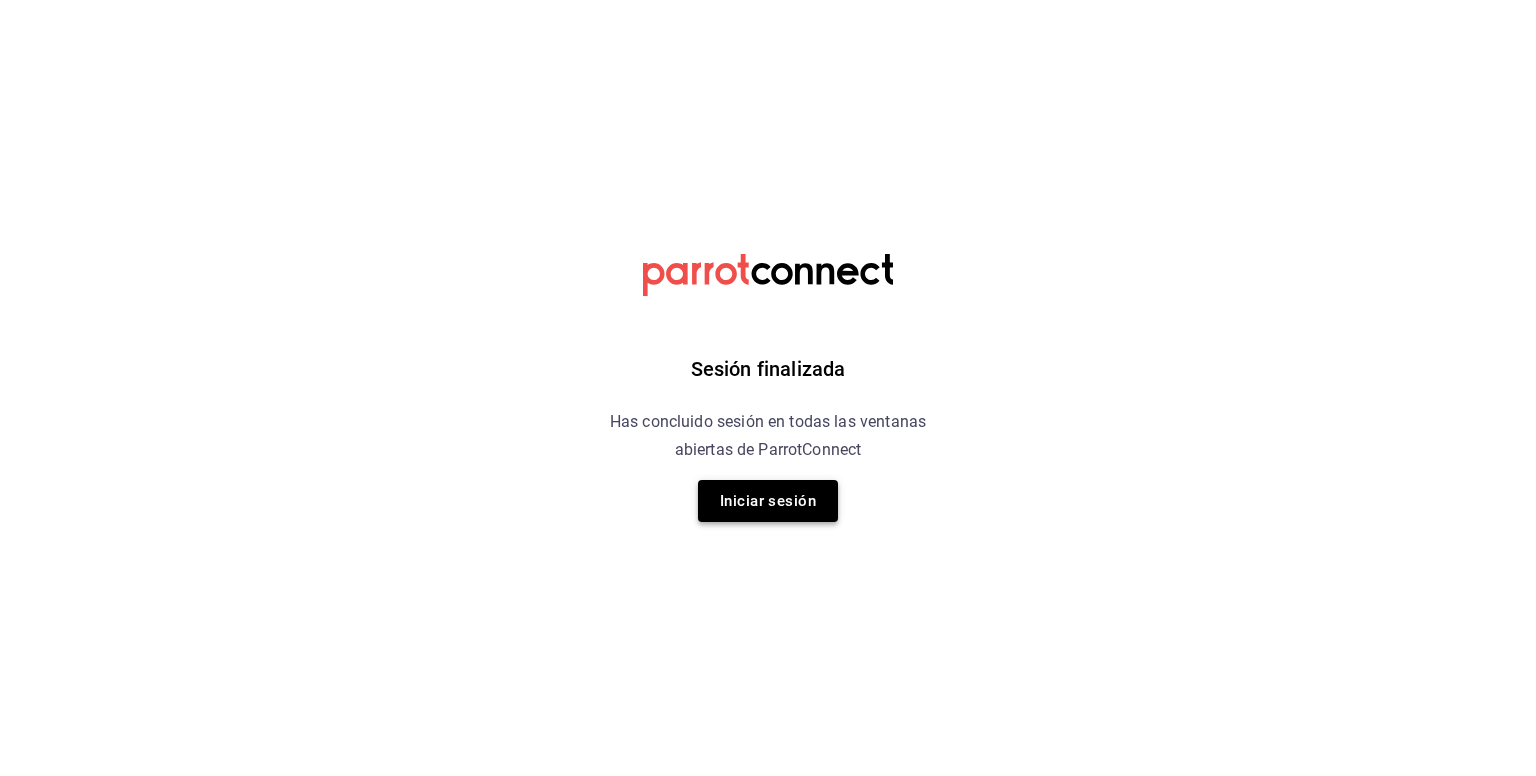 click on "Iniciar sesión" at bounding box center (768, 501) 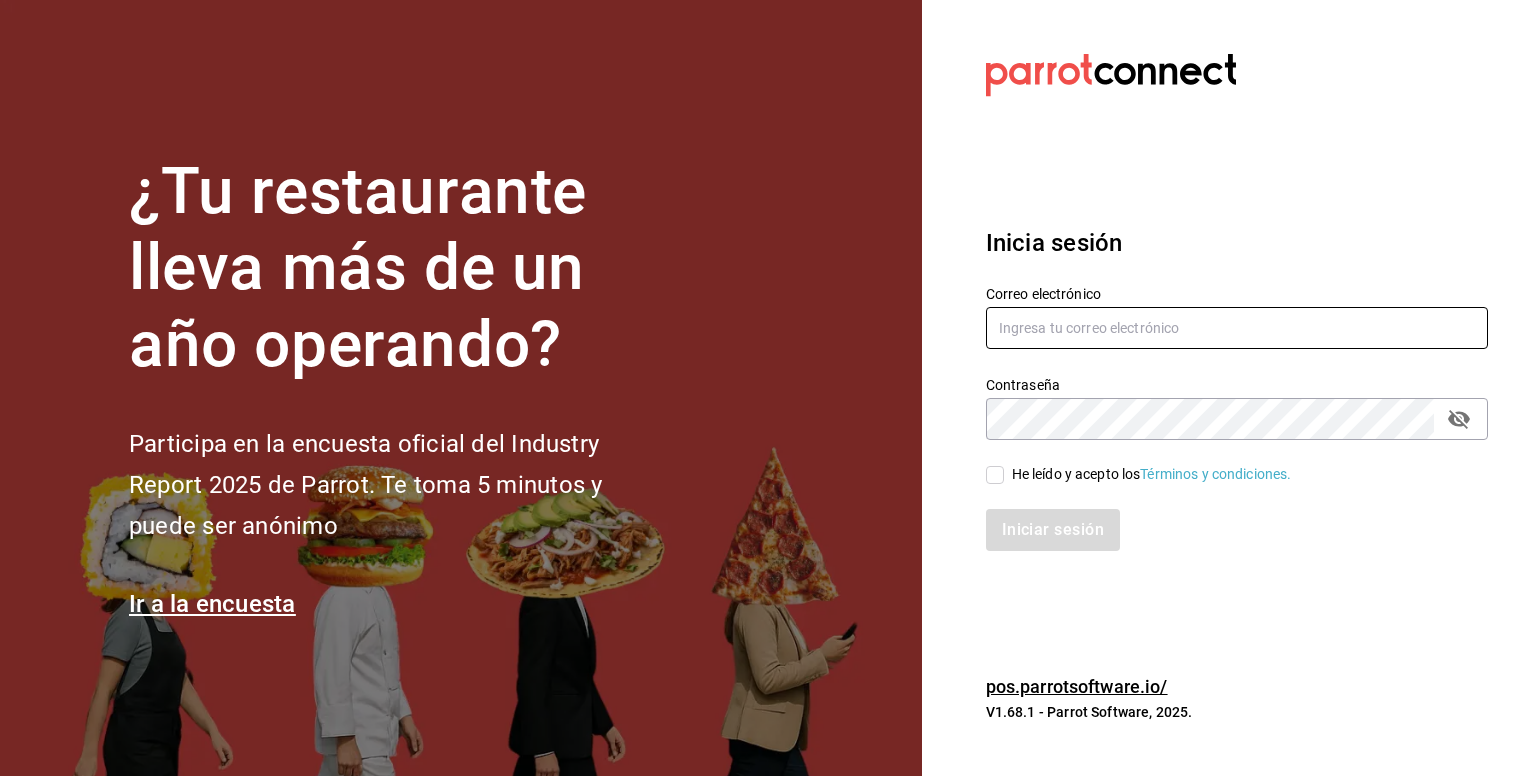 click at bounding box center [1237, 328] 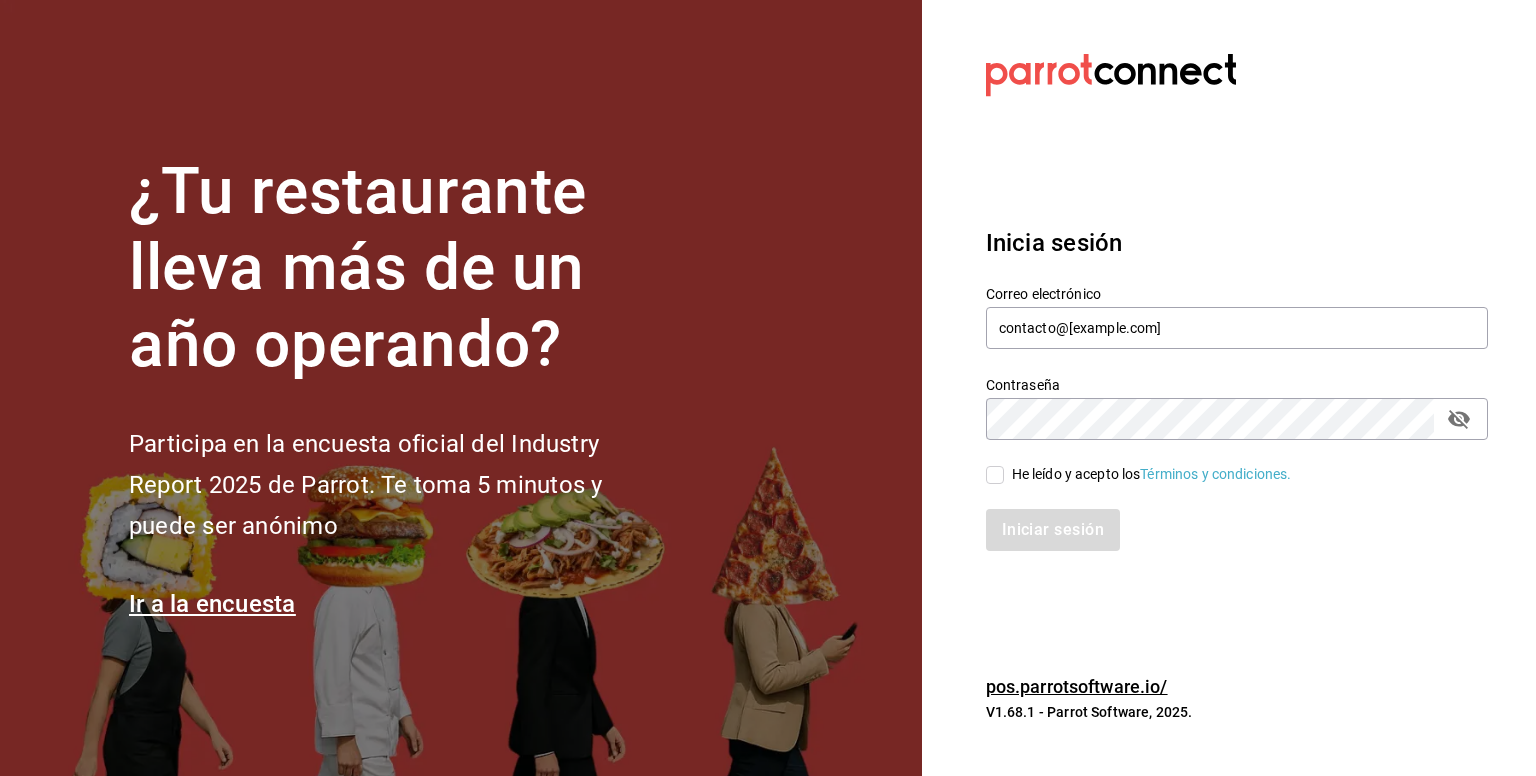click on "He leído y acepto los  Términos y condiciones." at bounding box center (995, 475) 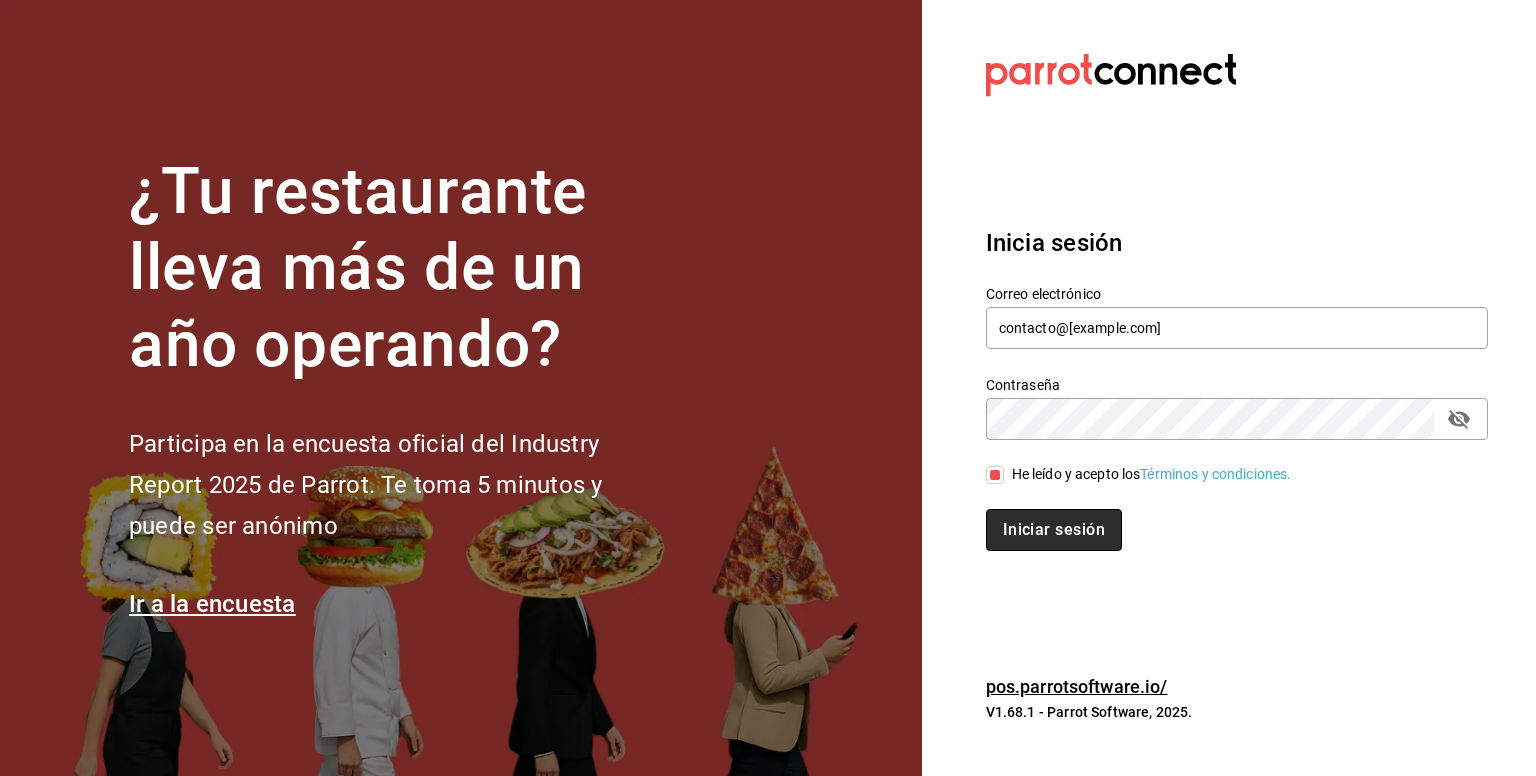 click on "Iniciar sesión" at bounding box center (1054, 530) 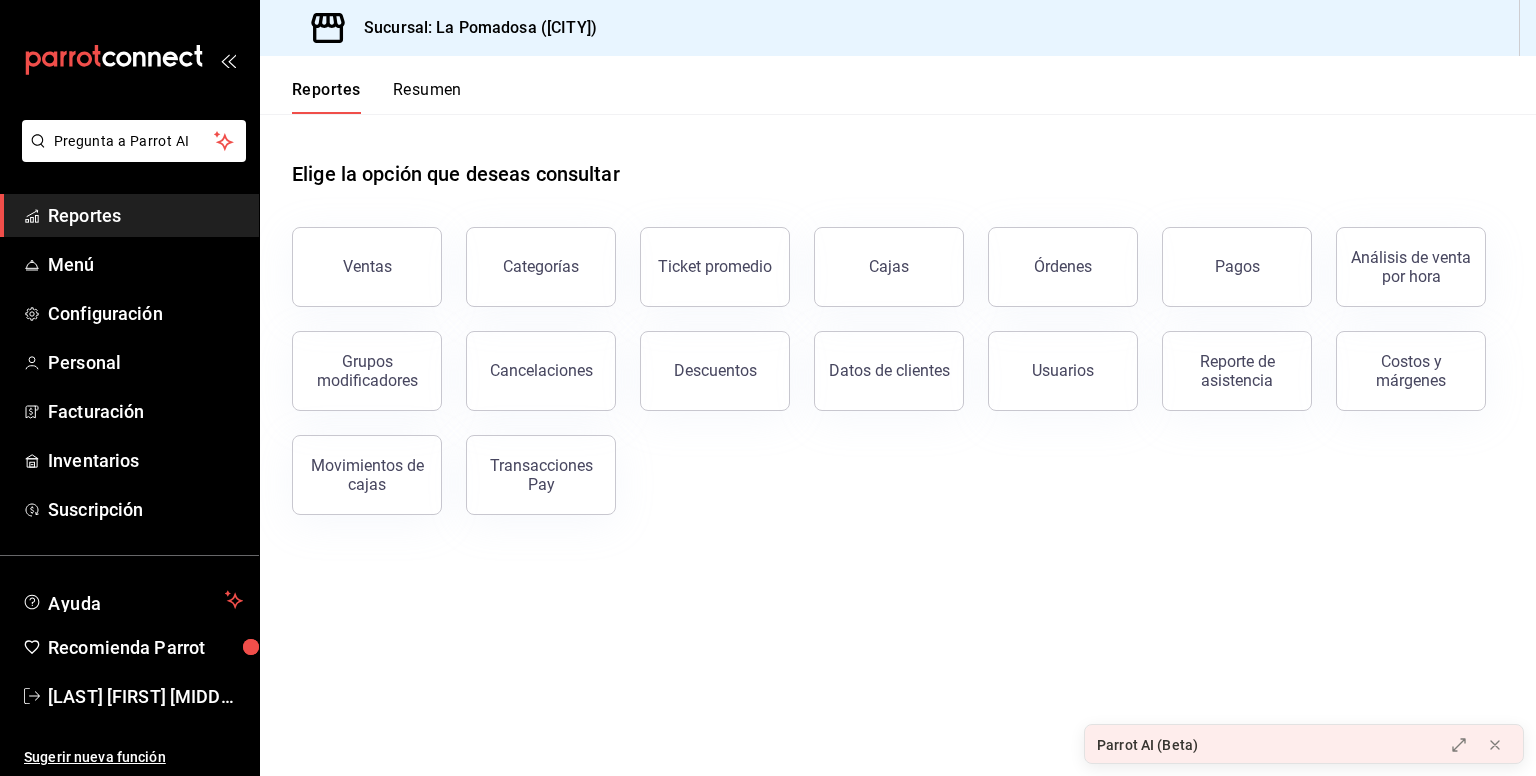 scroll, scrollTop: 0, scrollLeft: 0, axis: both 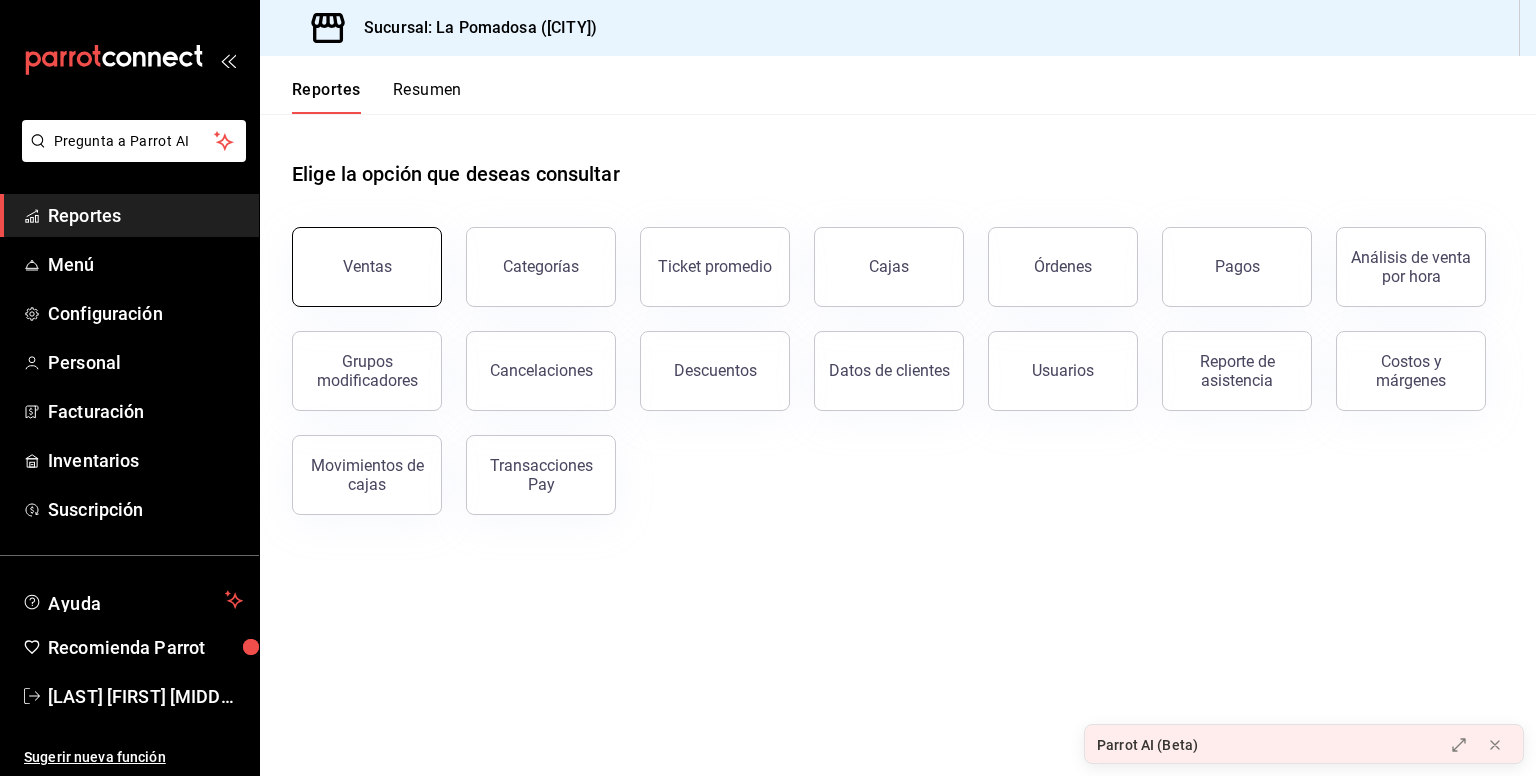click on "Ventas" at bounding box center [367, 267] 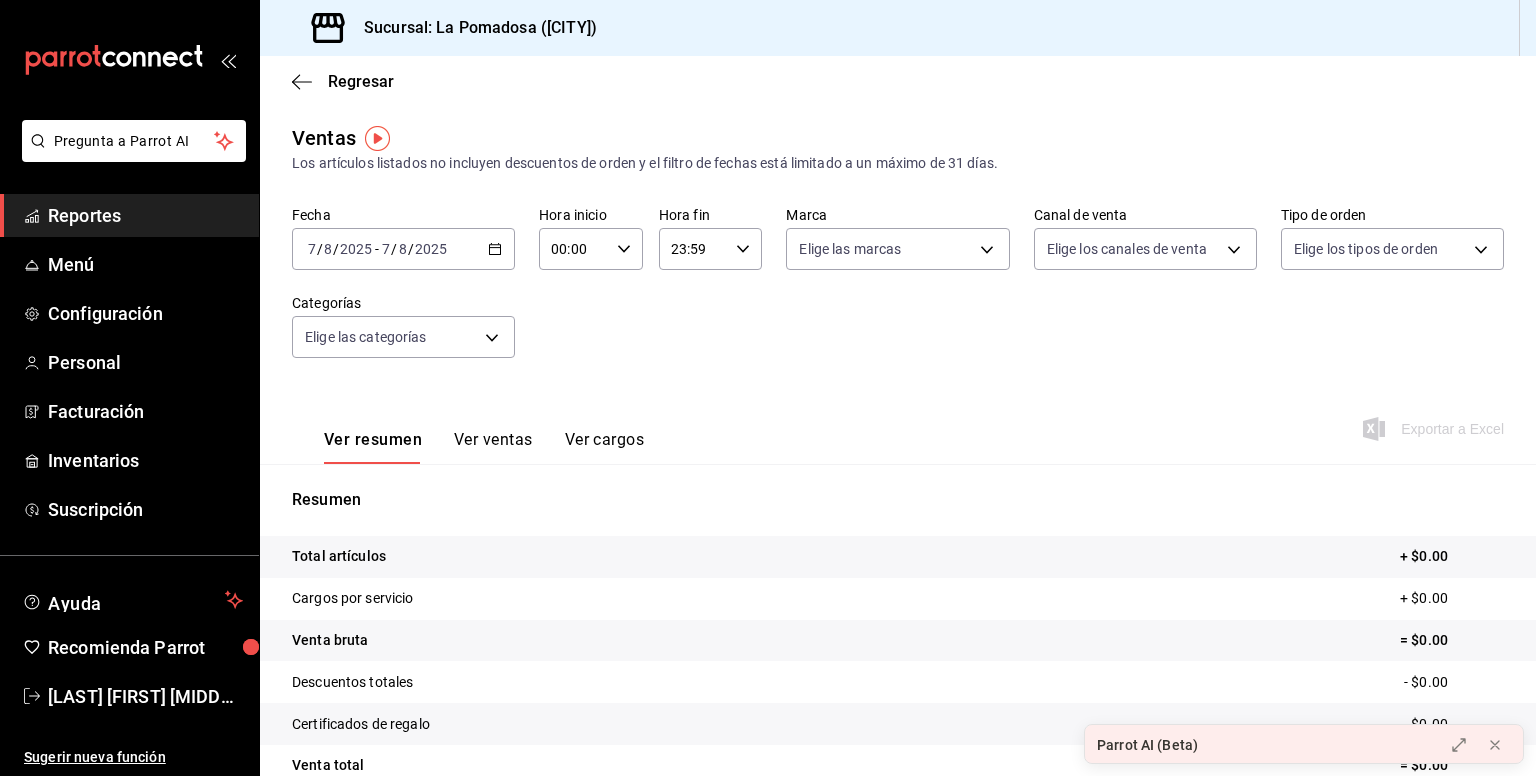 click on "2025-08-07 7 / 8 / 2025 - 2025-08-07 7 / 8 / 2025" at bounding box center (403, 249) 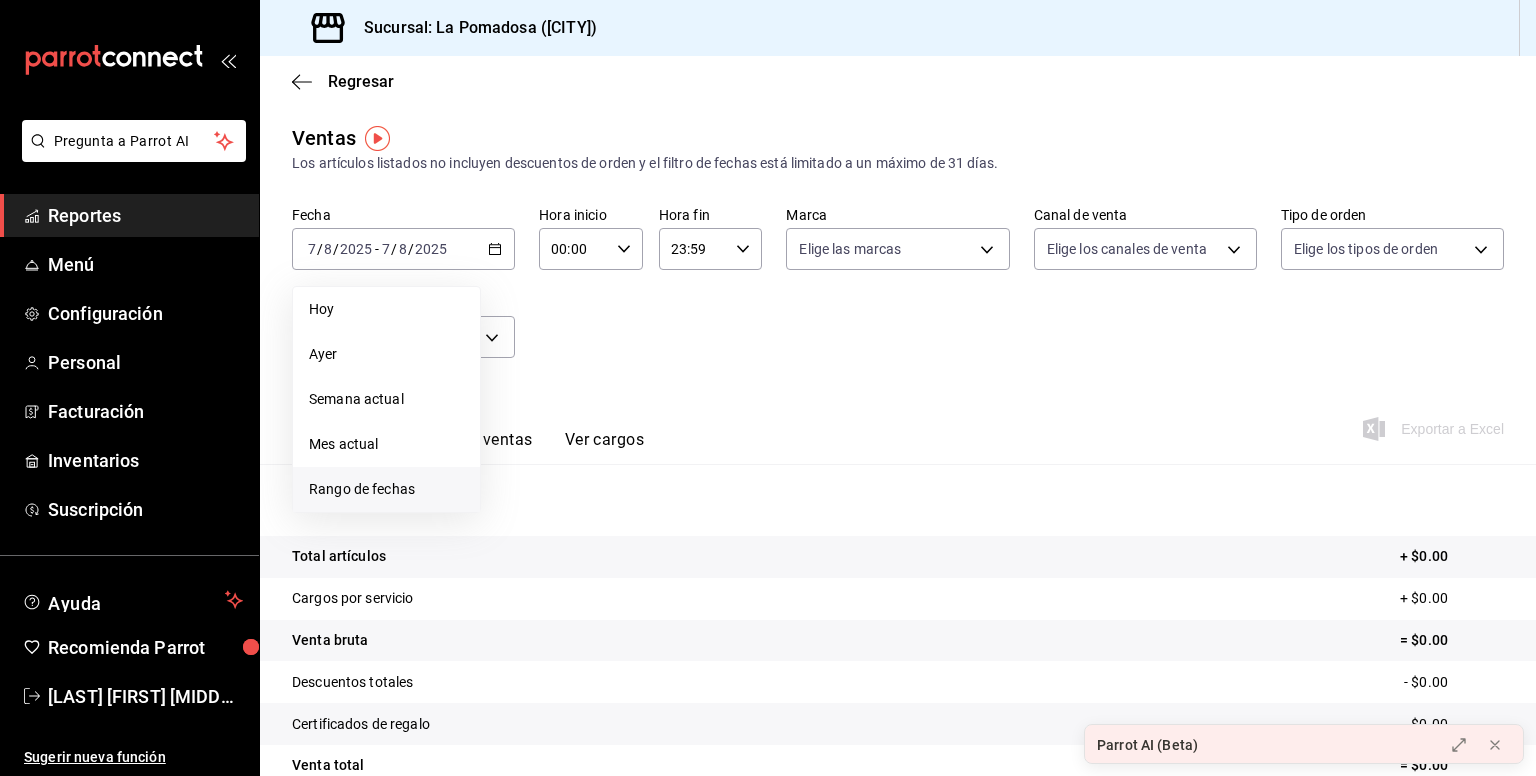 click on "Rango de fechas" at bounding box center [386, 489] 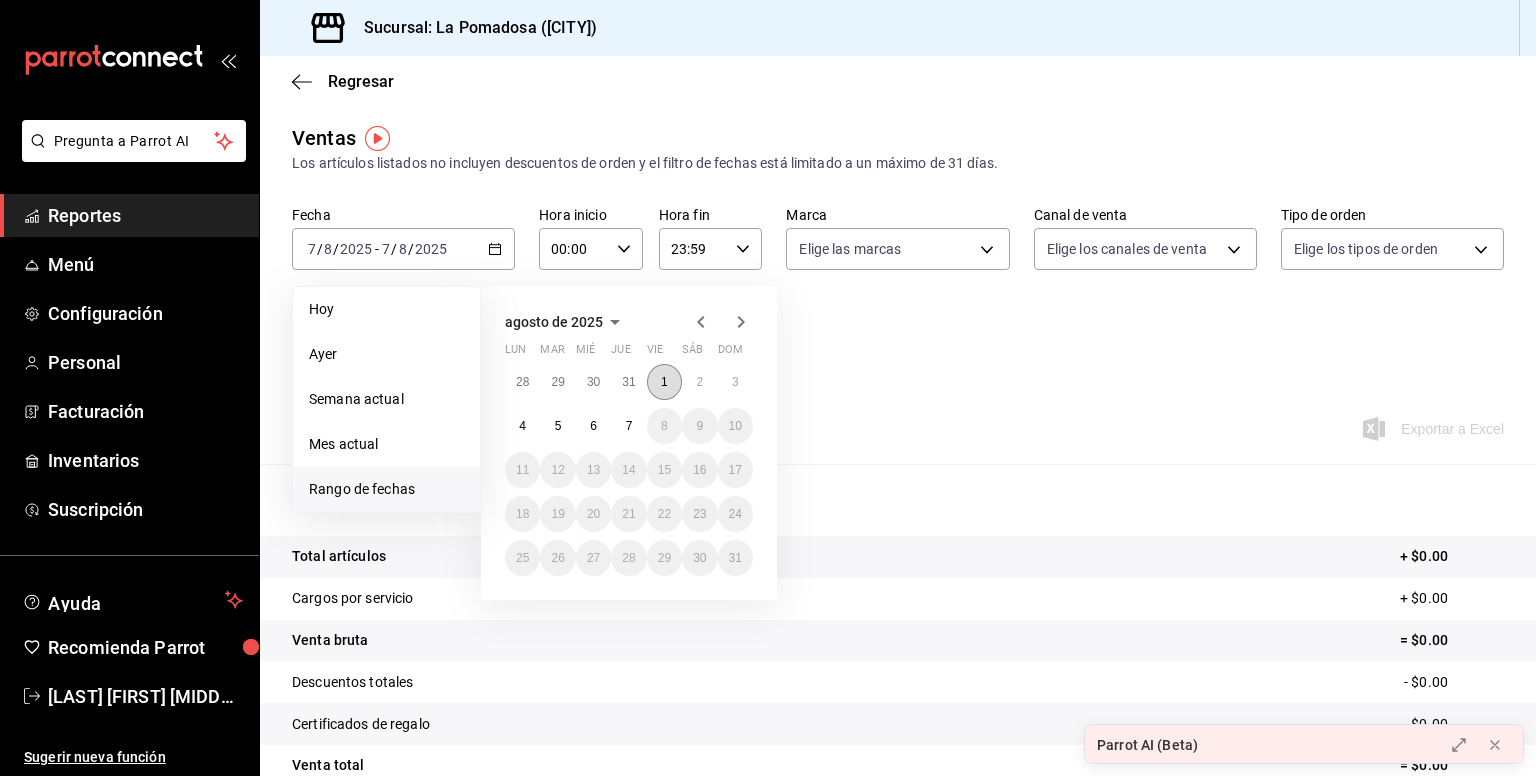 click on "1" at bounding box center [664, 382] 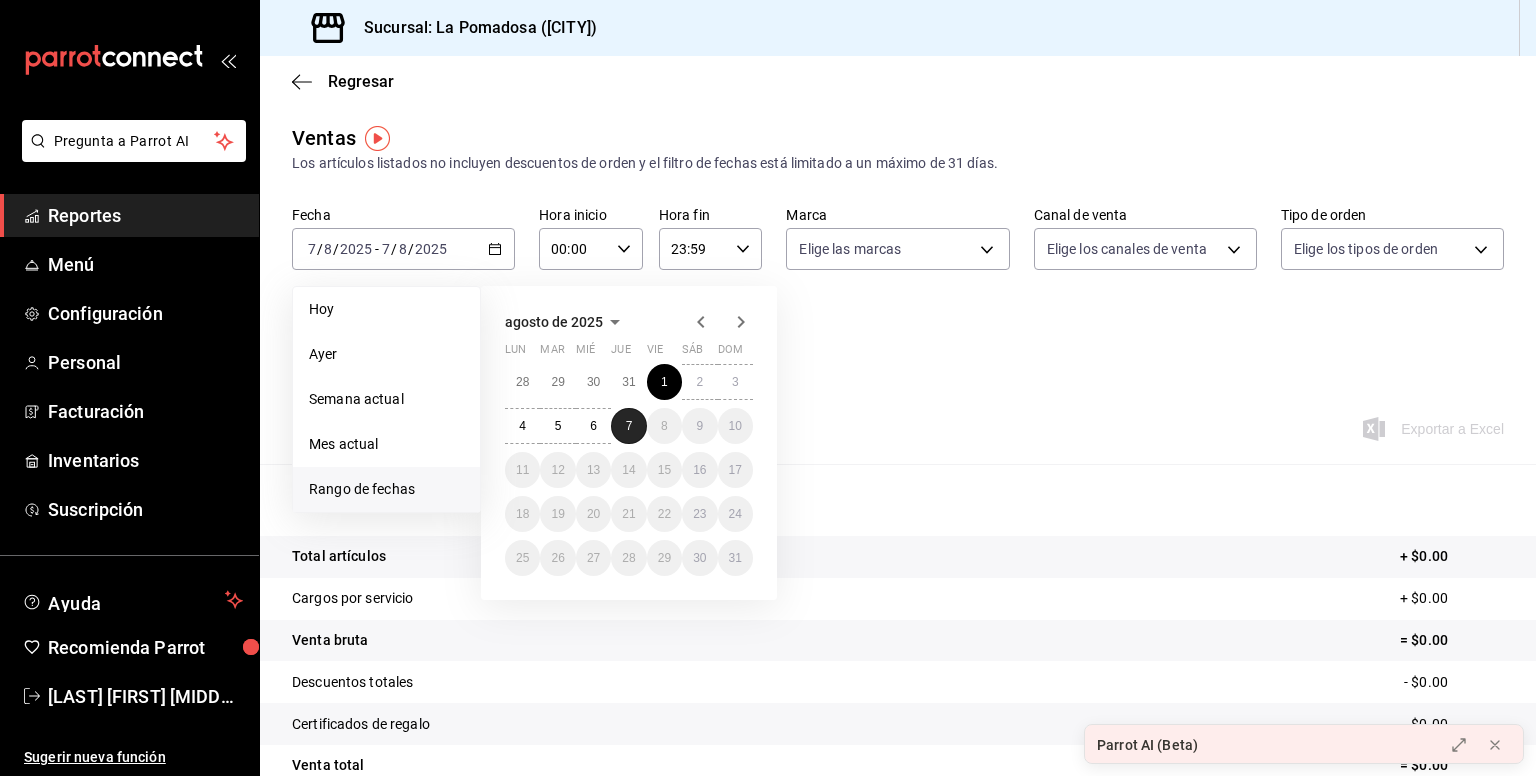 click on "7" at bounding box center (628, 426) 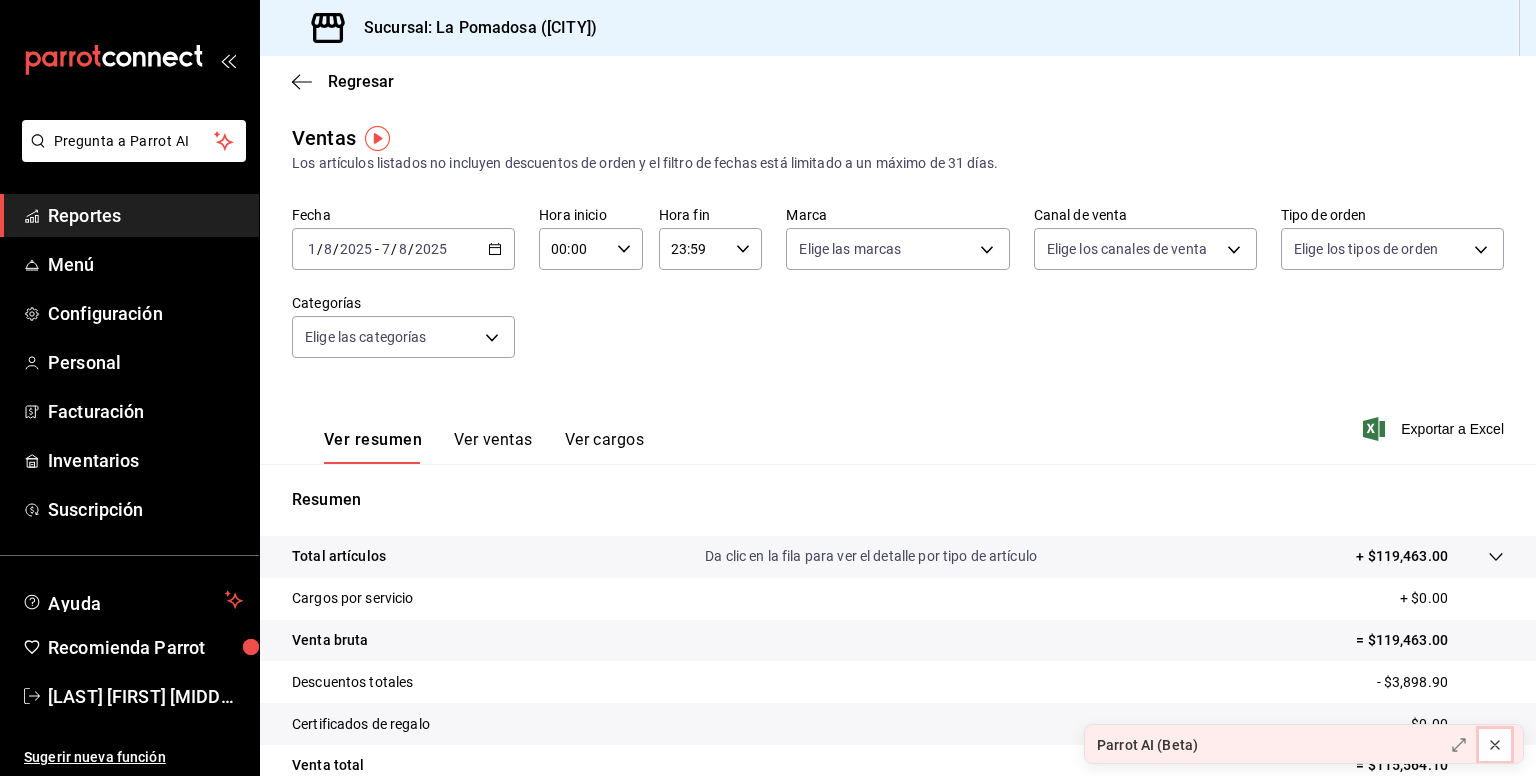 click 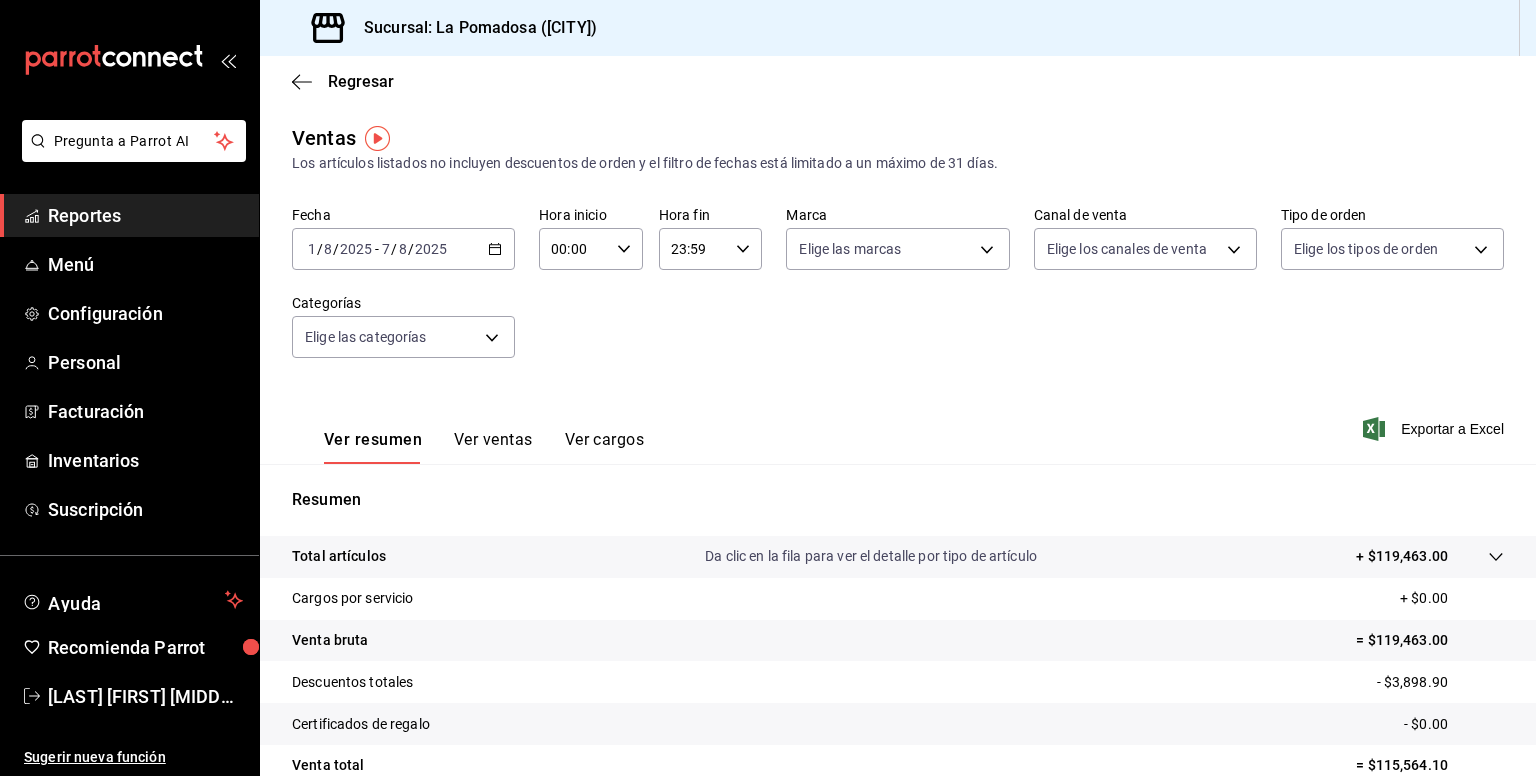 click on "Ver resumen Ver ventas Ver cargos Exportar a Excel" at bounding box center [898, 423] 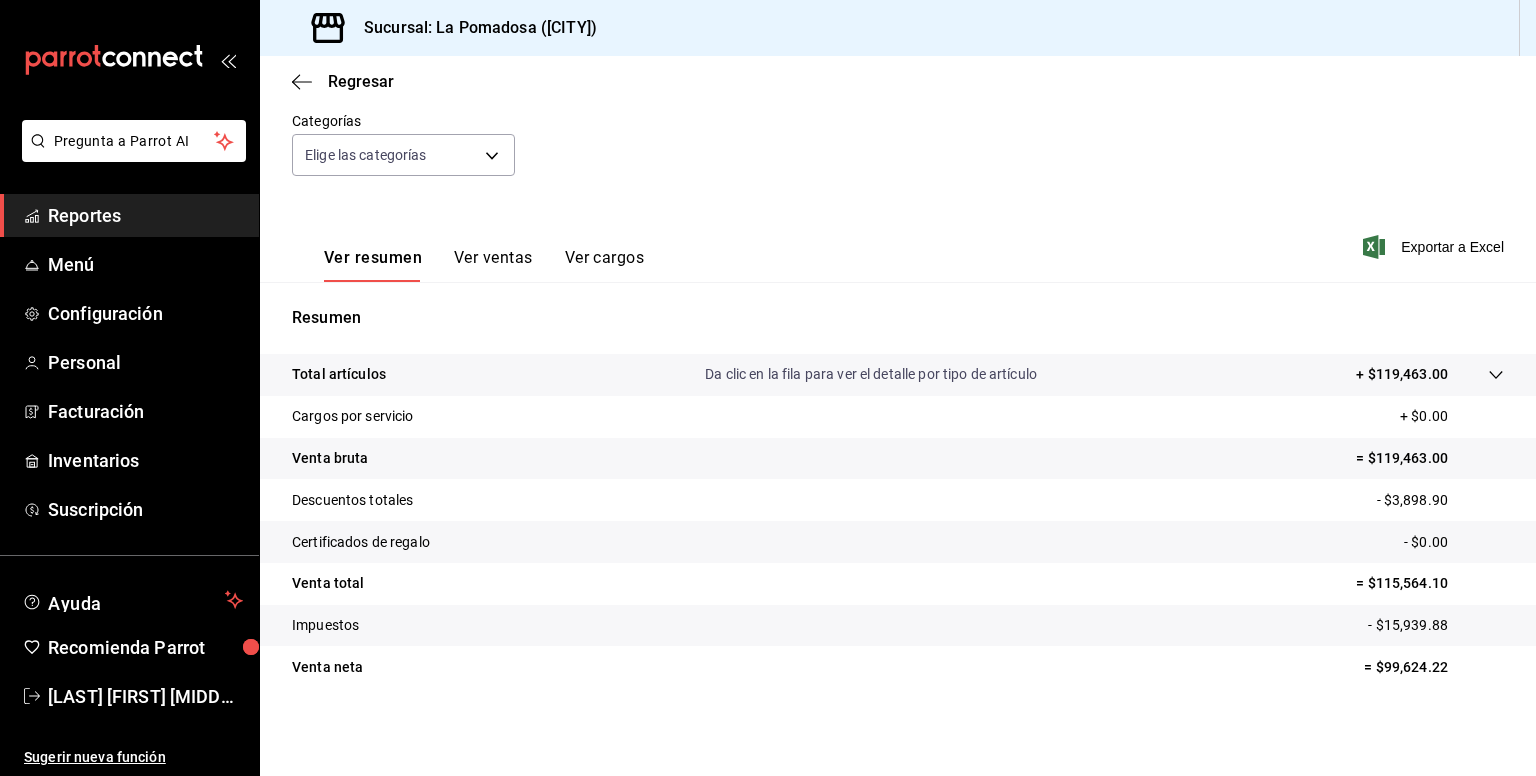 scroll, scrollTop: 40, scrollLeft: 0, axis: vertical 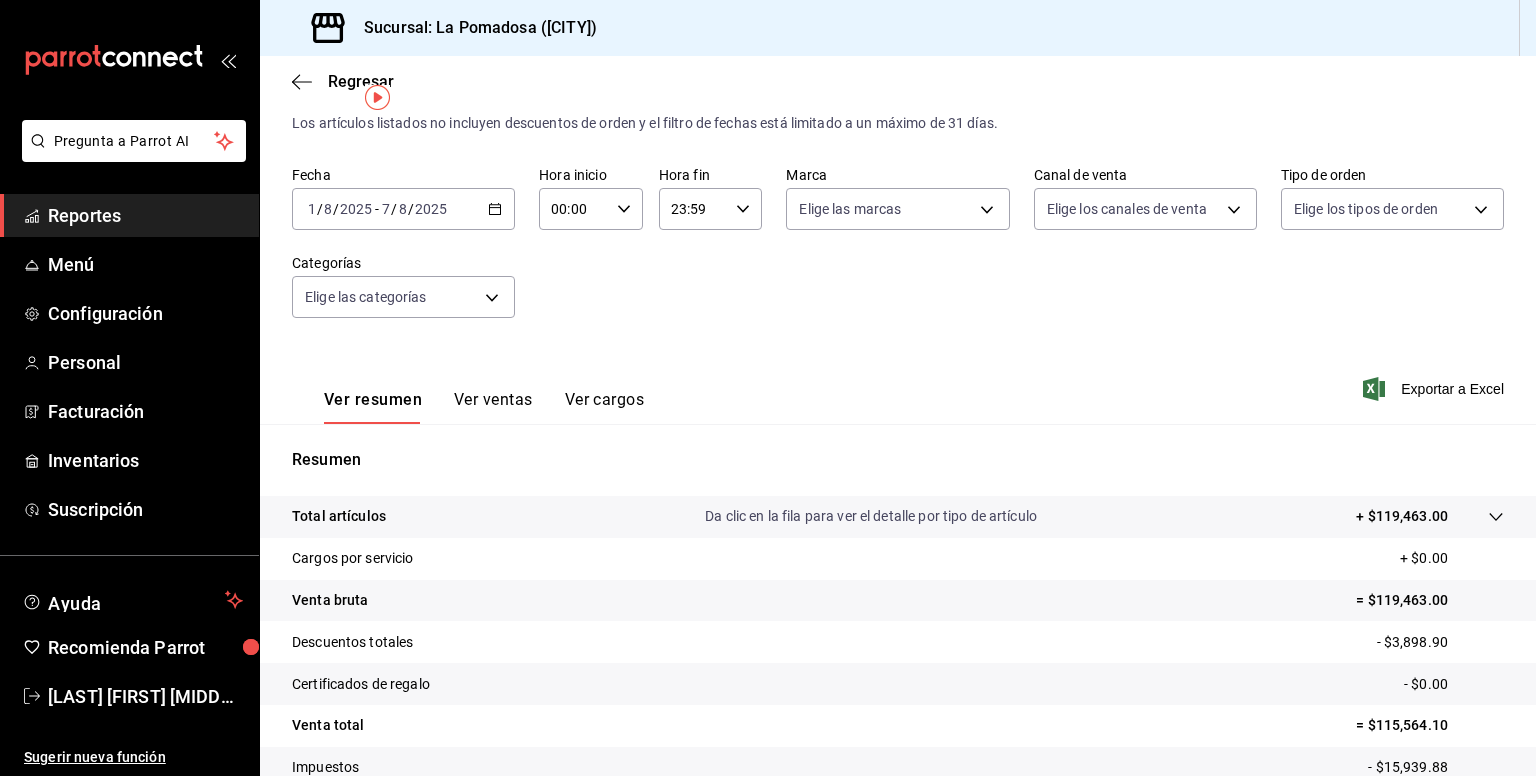 drag, startPoint x: 491, startPoint y: 213, endPoint x: 503, endPoint y: 216, distance: 12.369317 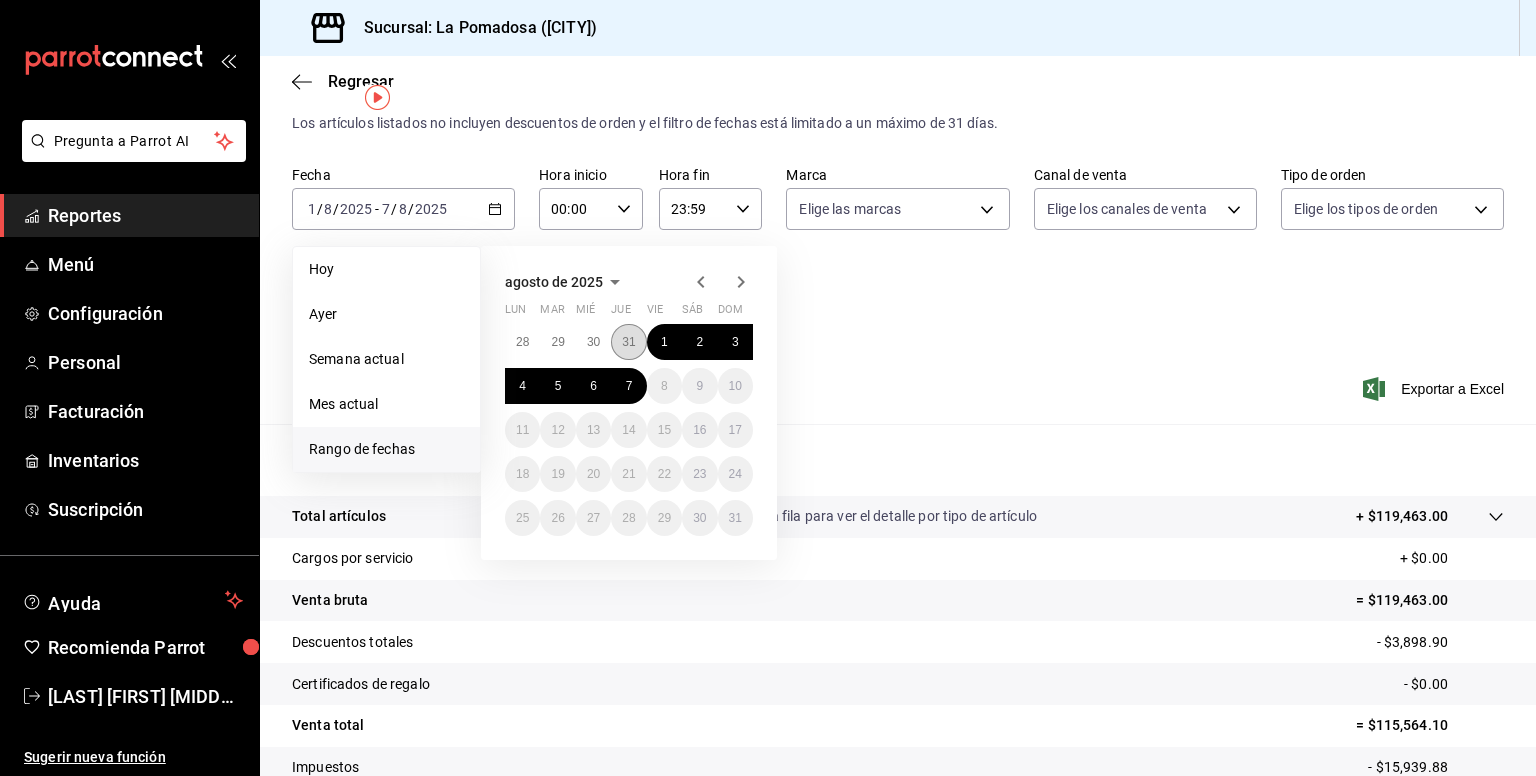 click on "31" at bounding box center (628, 342) 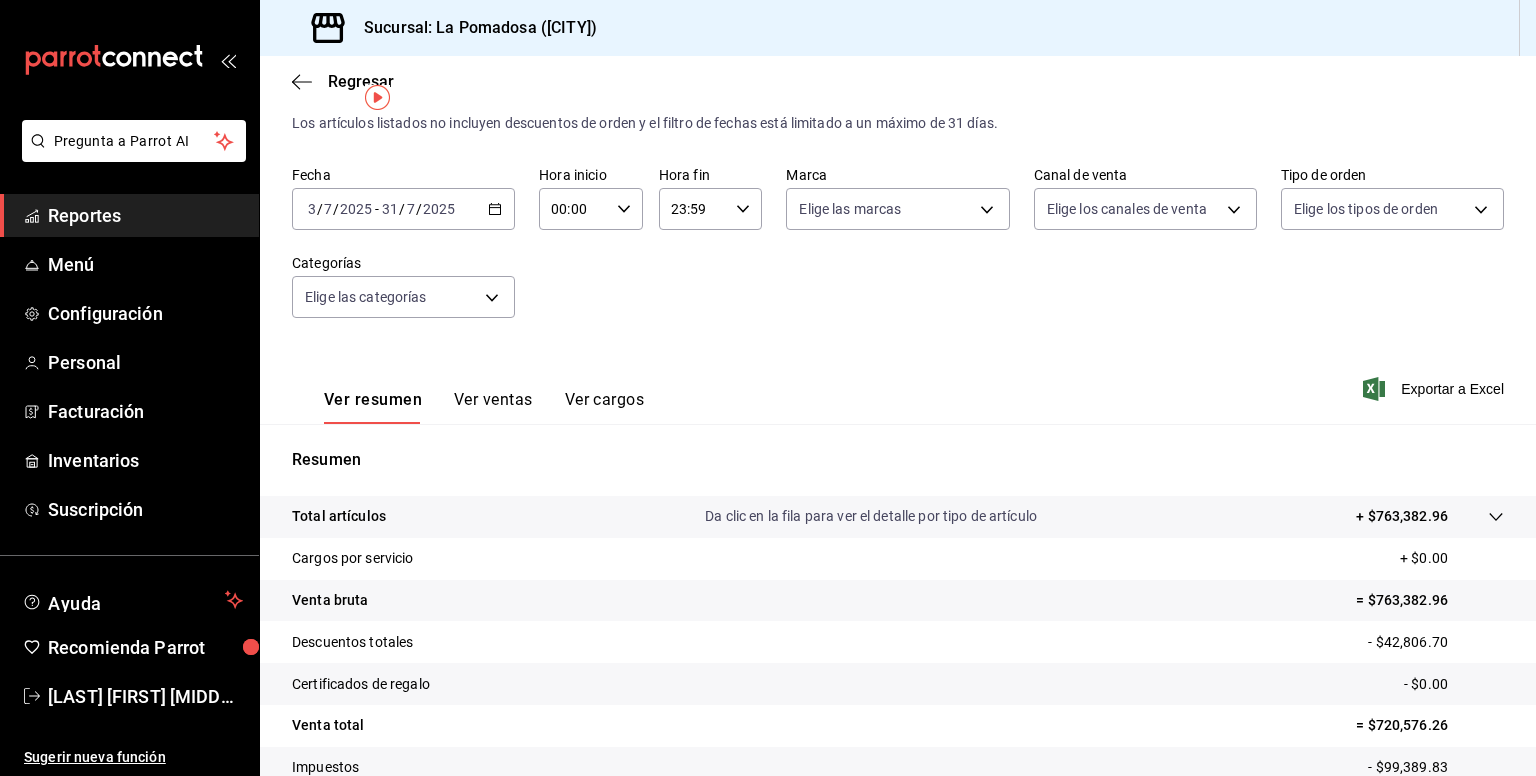 click on "2025-07-03 3 / 7 / 2025 - 2025-07-31 31 / 7 / 2025" at bounding box center (403, 209) 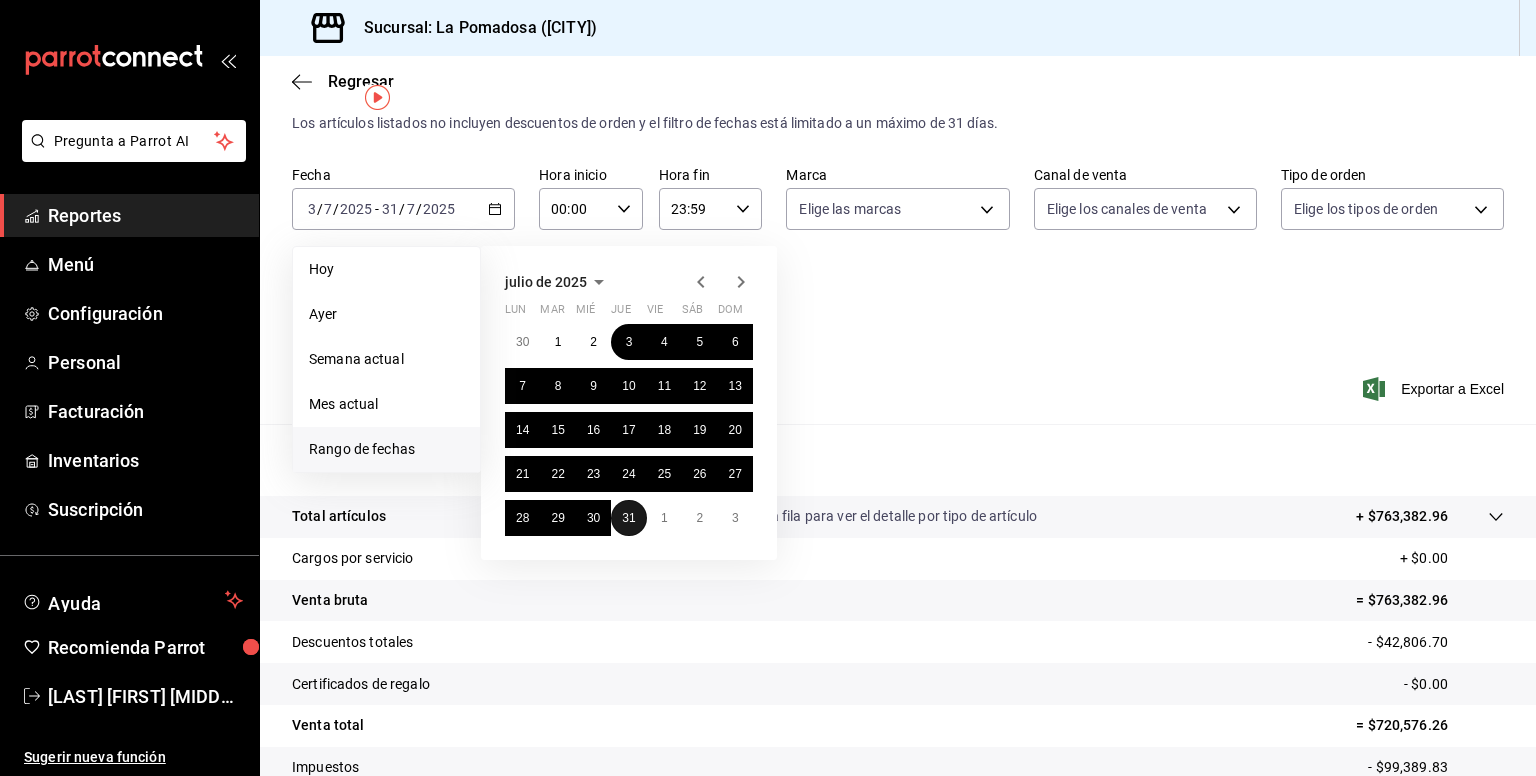 click on "31" at bounding box center (628, 518) 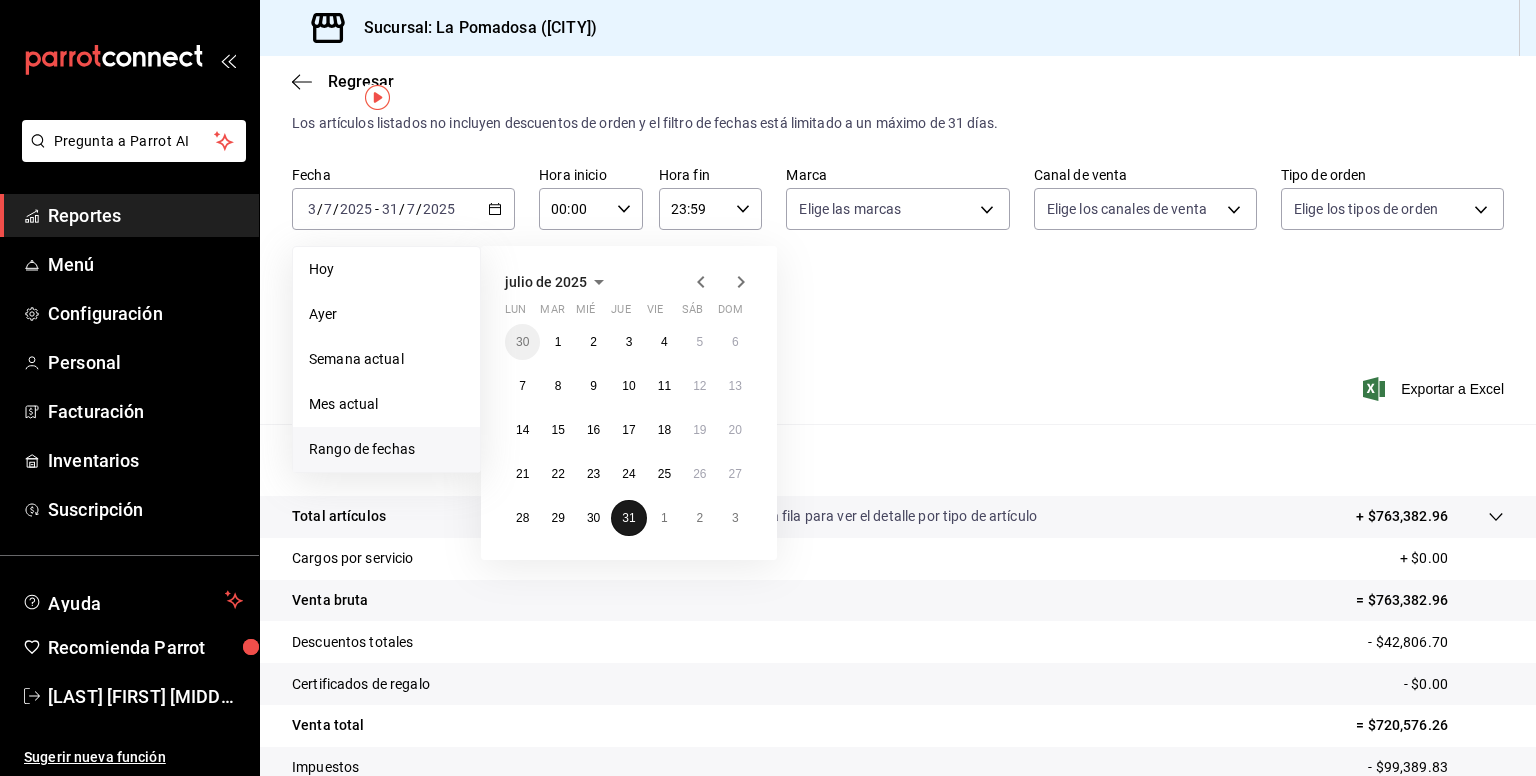 click on "31" at bounding box center [628, 518] 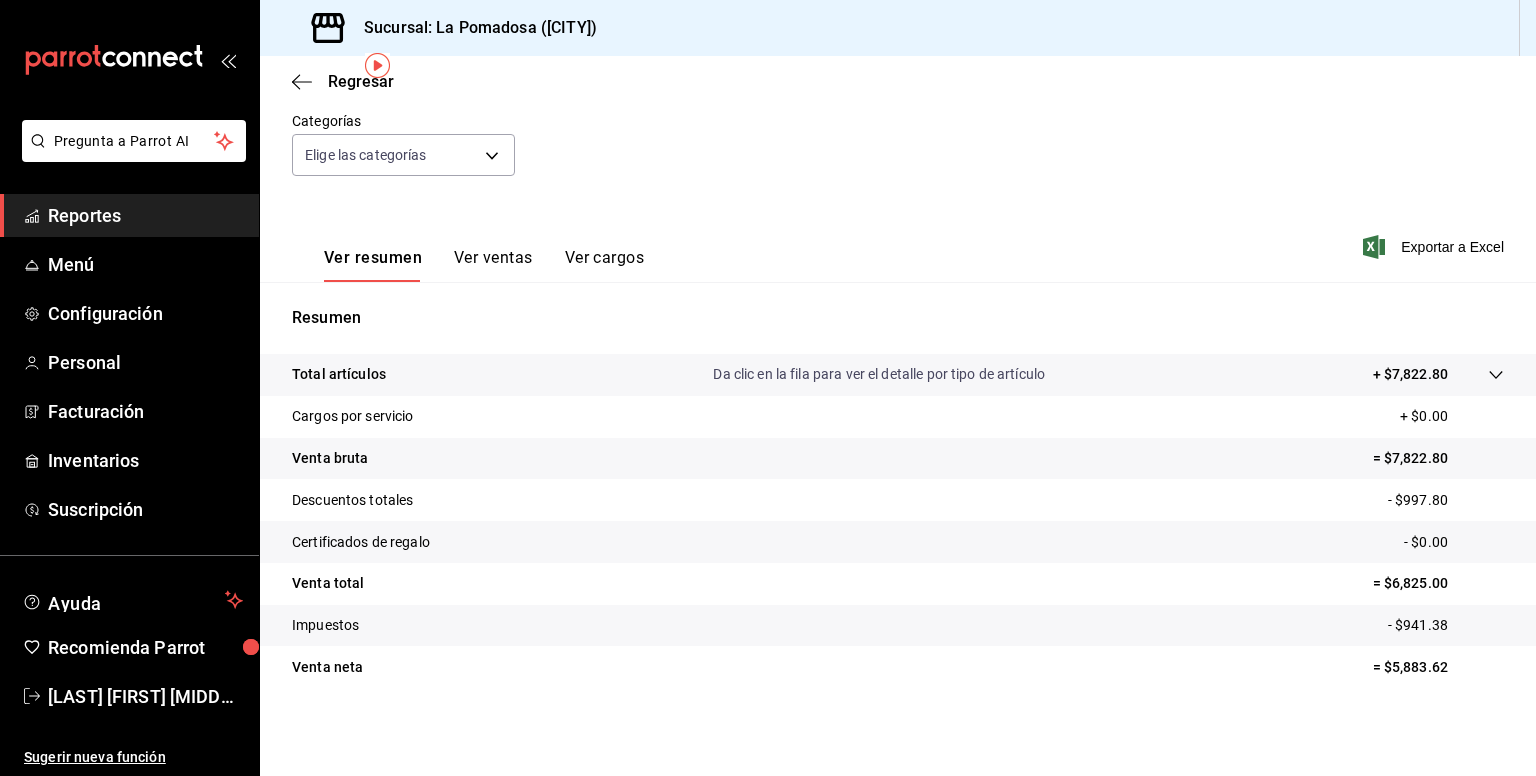 scroll, scrollTop: 0, scrollLeft: 0, axis: both 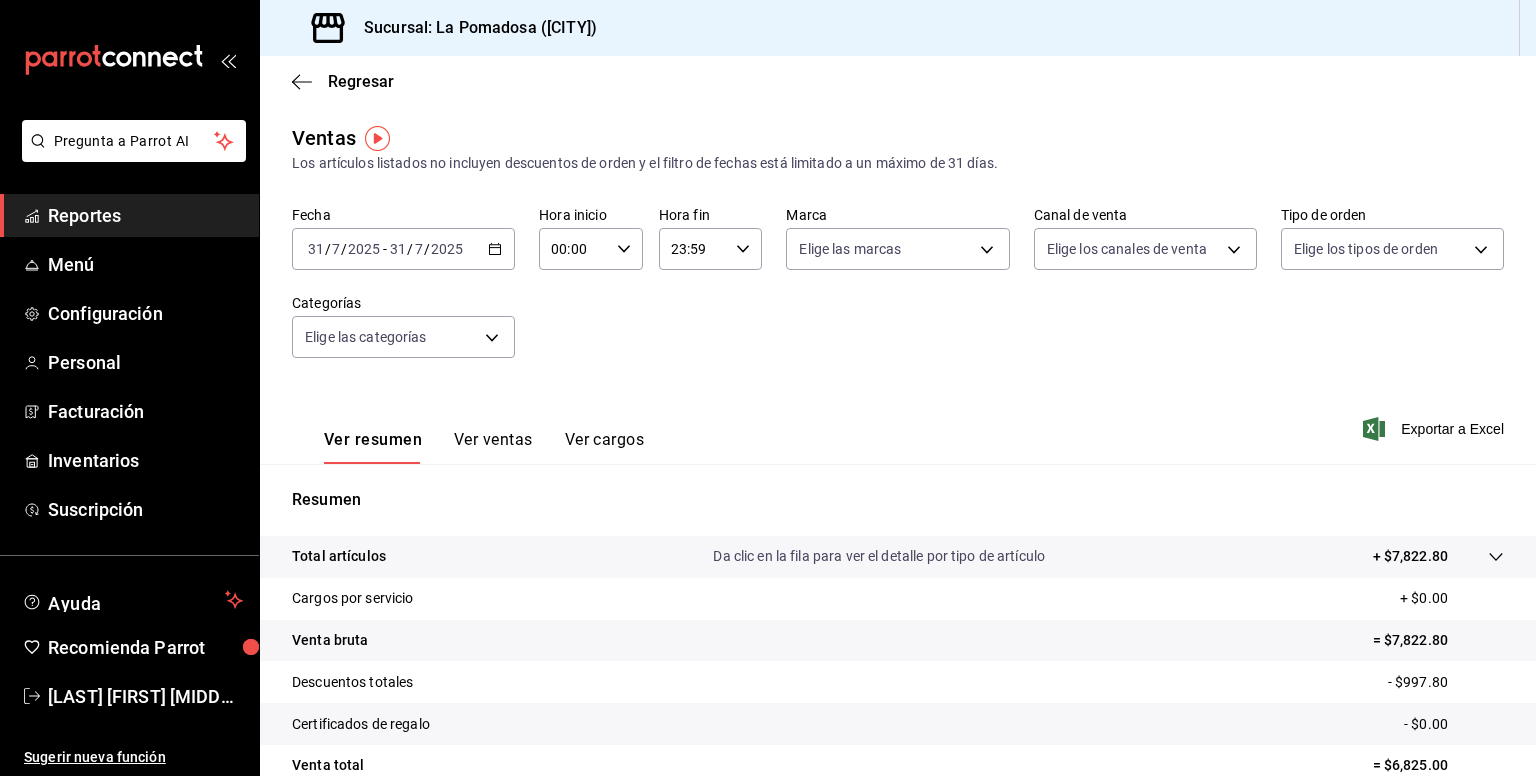 click 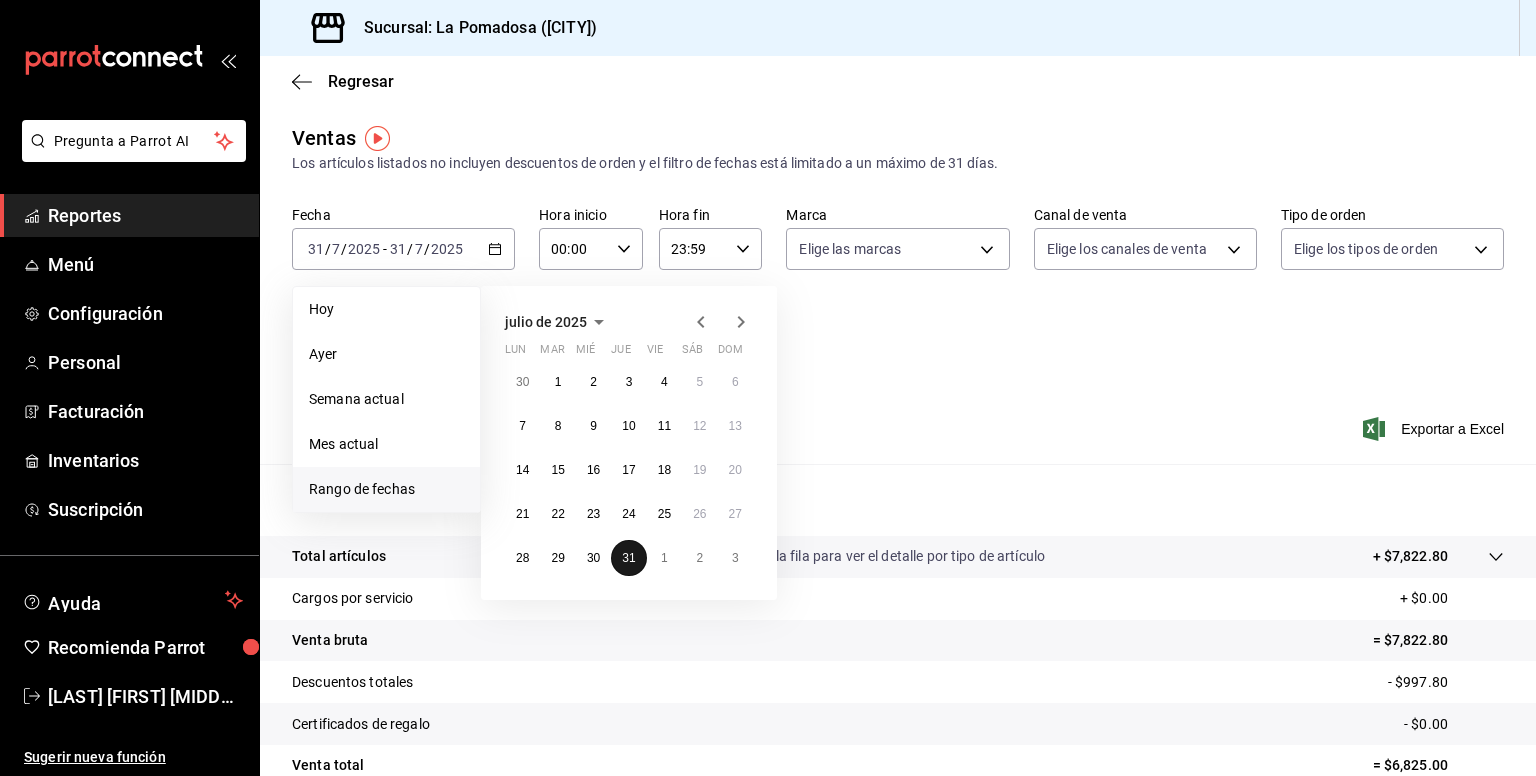 click on "31" at bounding box center [628, 558] 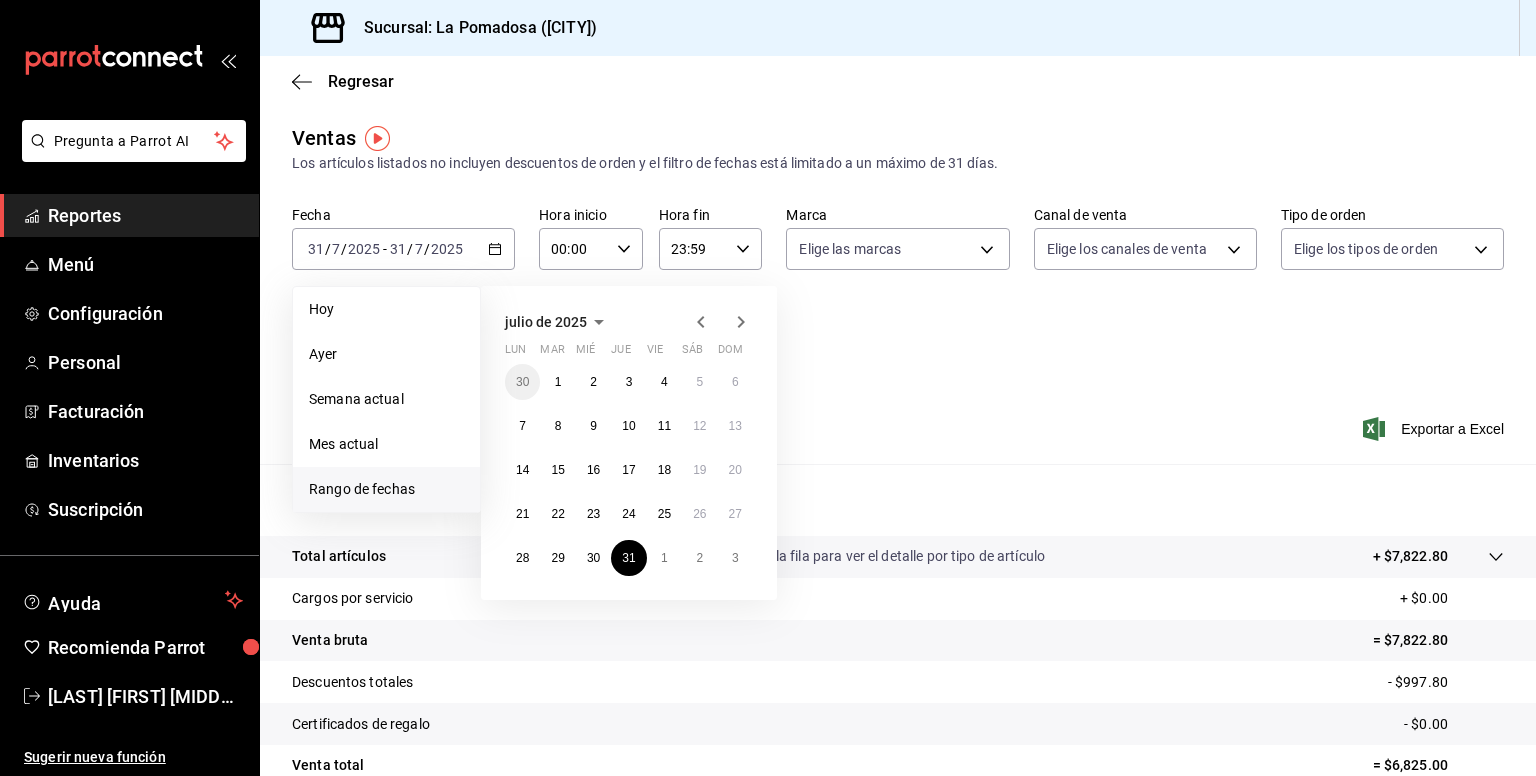 click 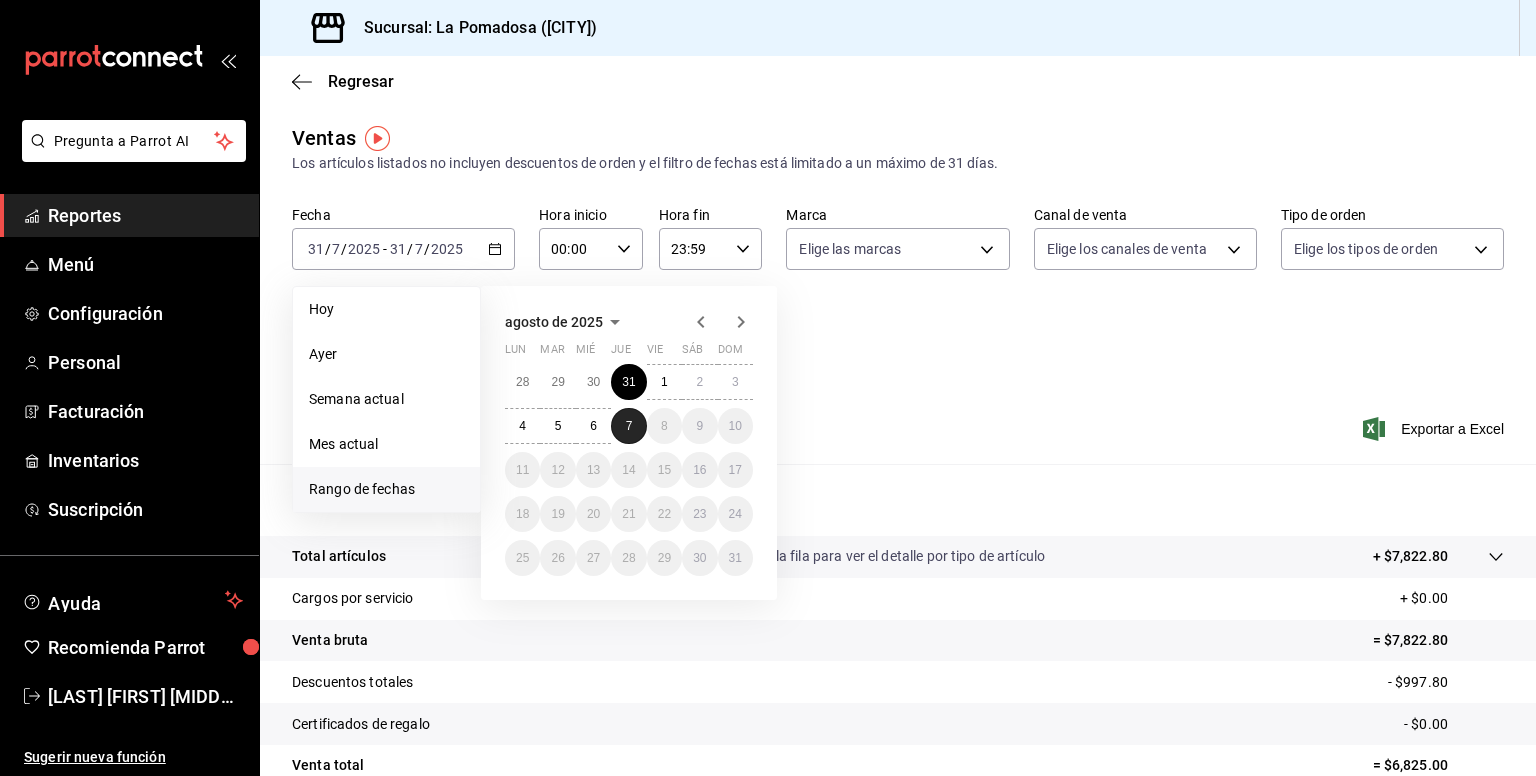 click on "7" at bounding box center (628, 426) 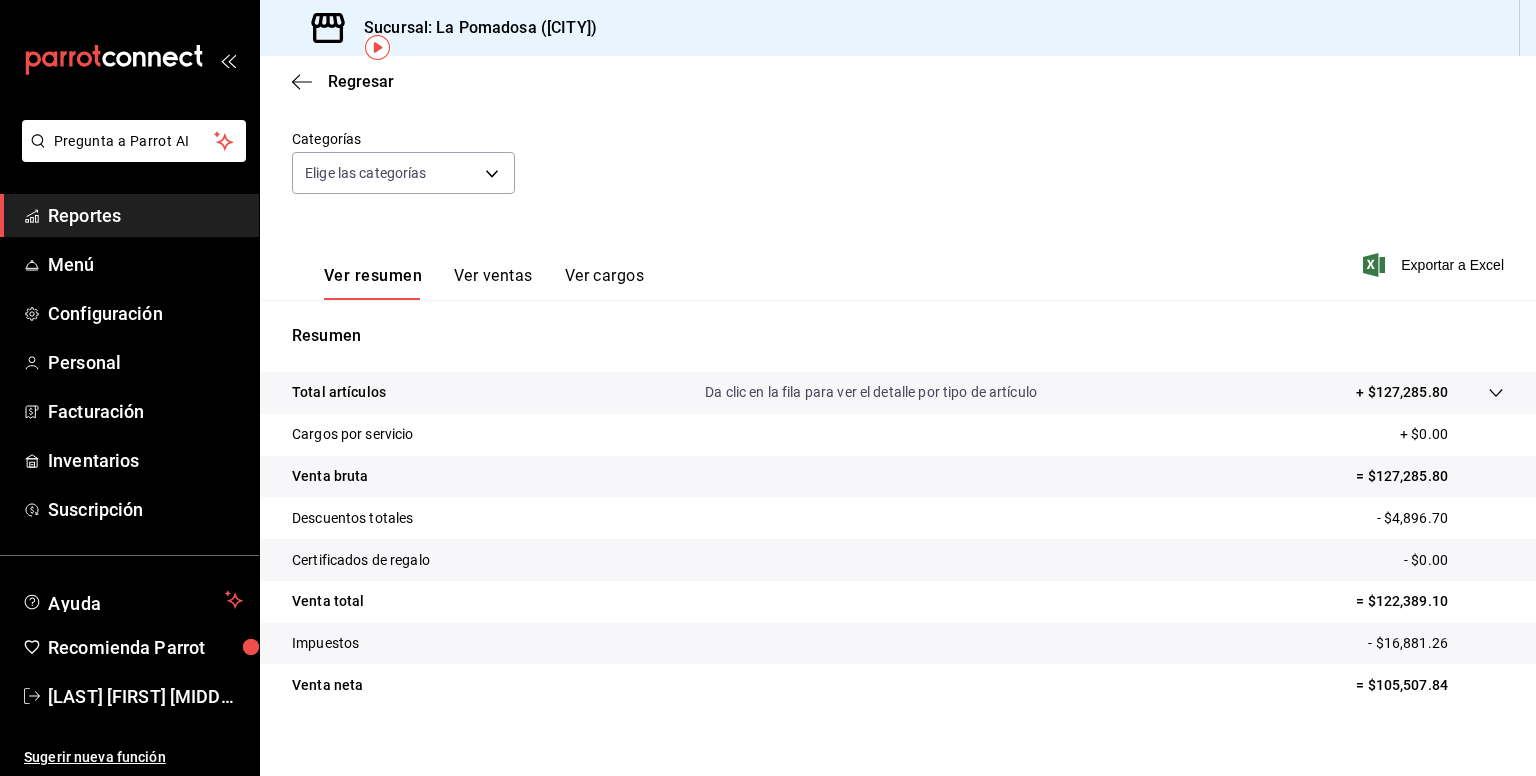 scroll, scrollTop: 0, scrollLeft: 0, axis: both 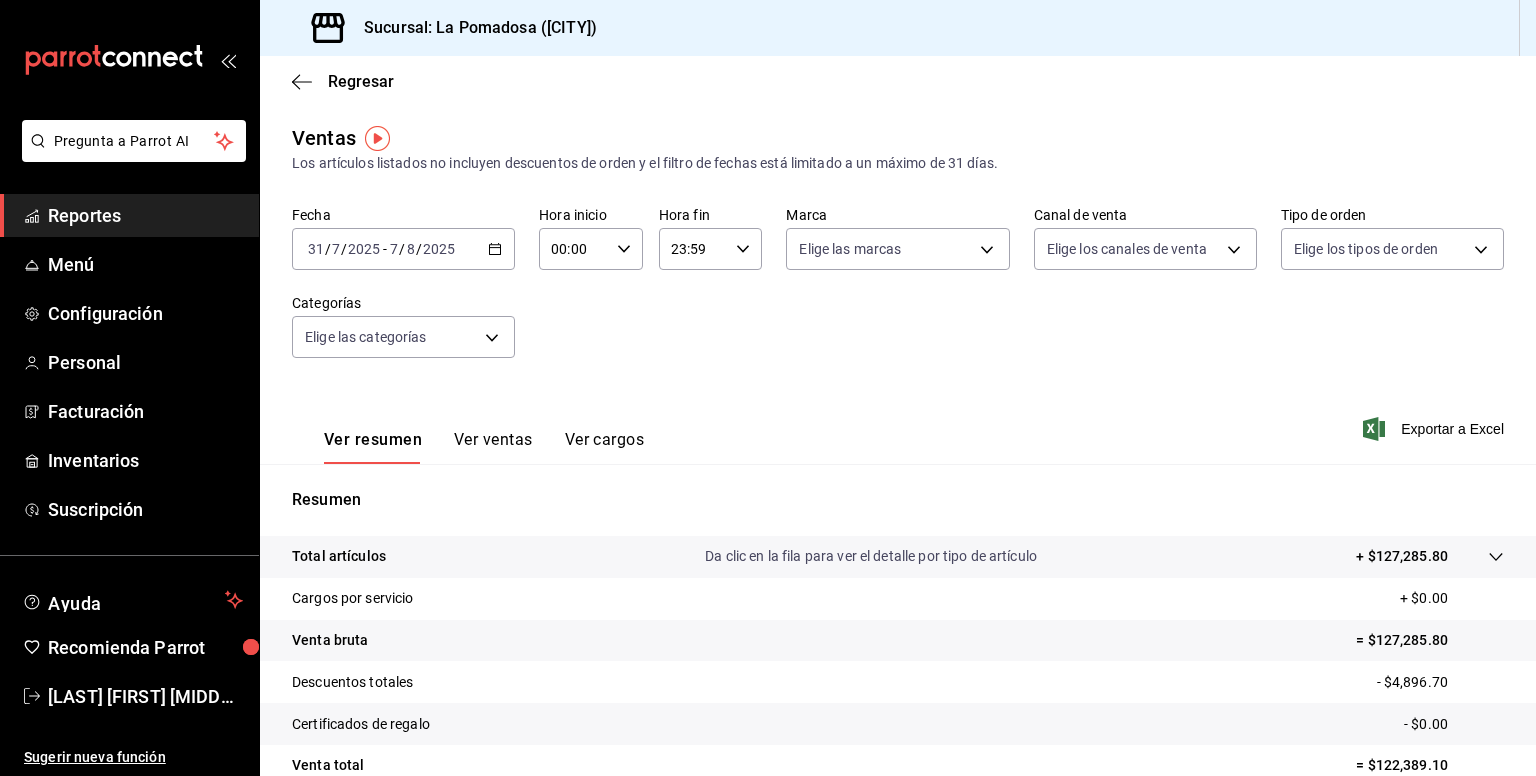 click on "2025-07-31 31 / 7 / 2025 - 2025-08-07 7 / 8 / 2025" at bounding box center [403, 249] 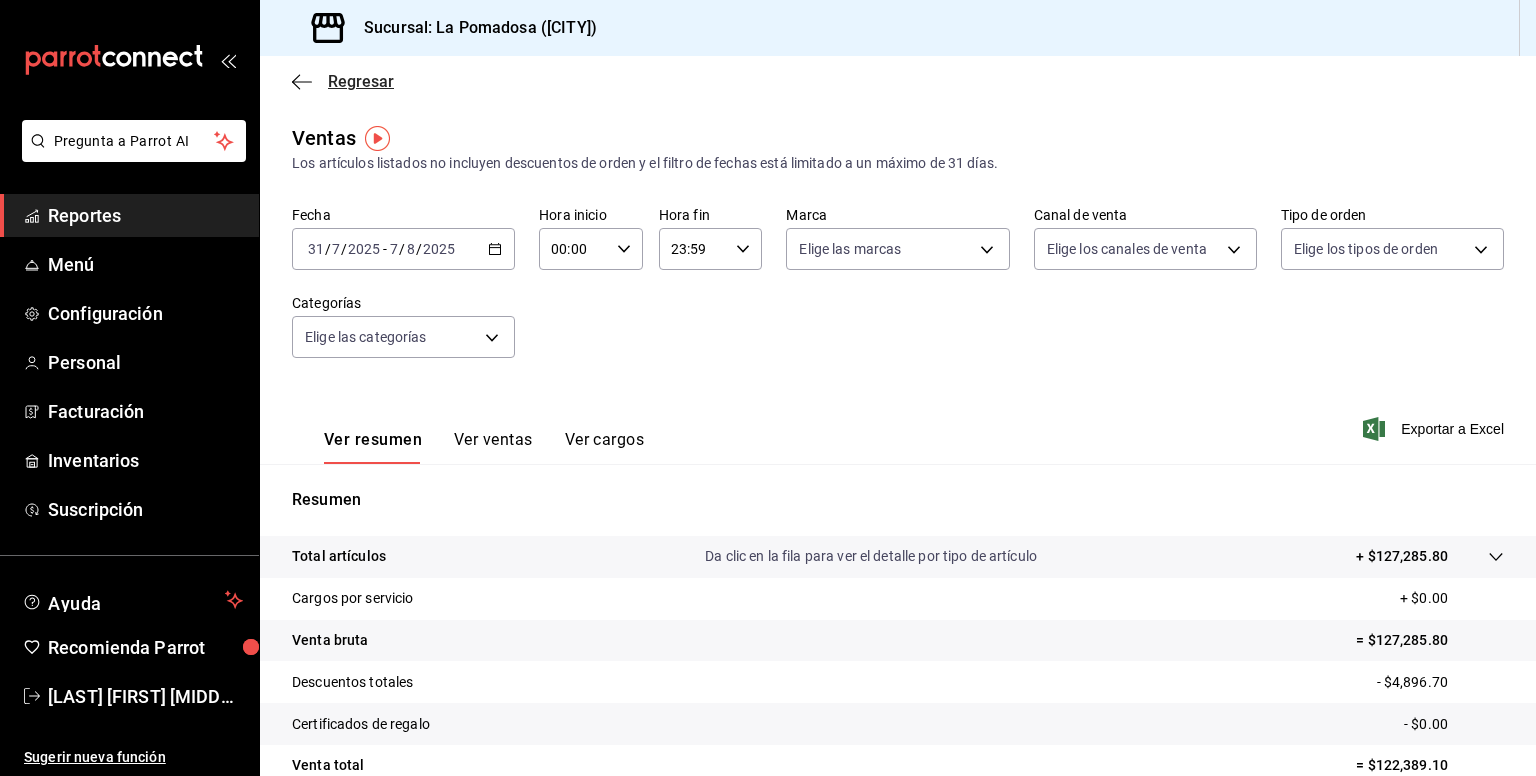 click on "Regresar" at bounding box center [361, 81] 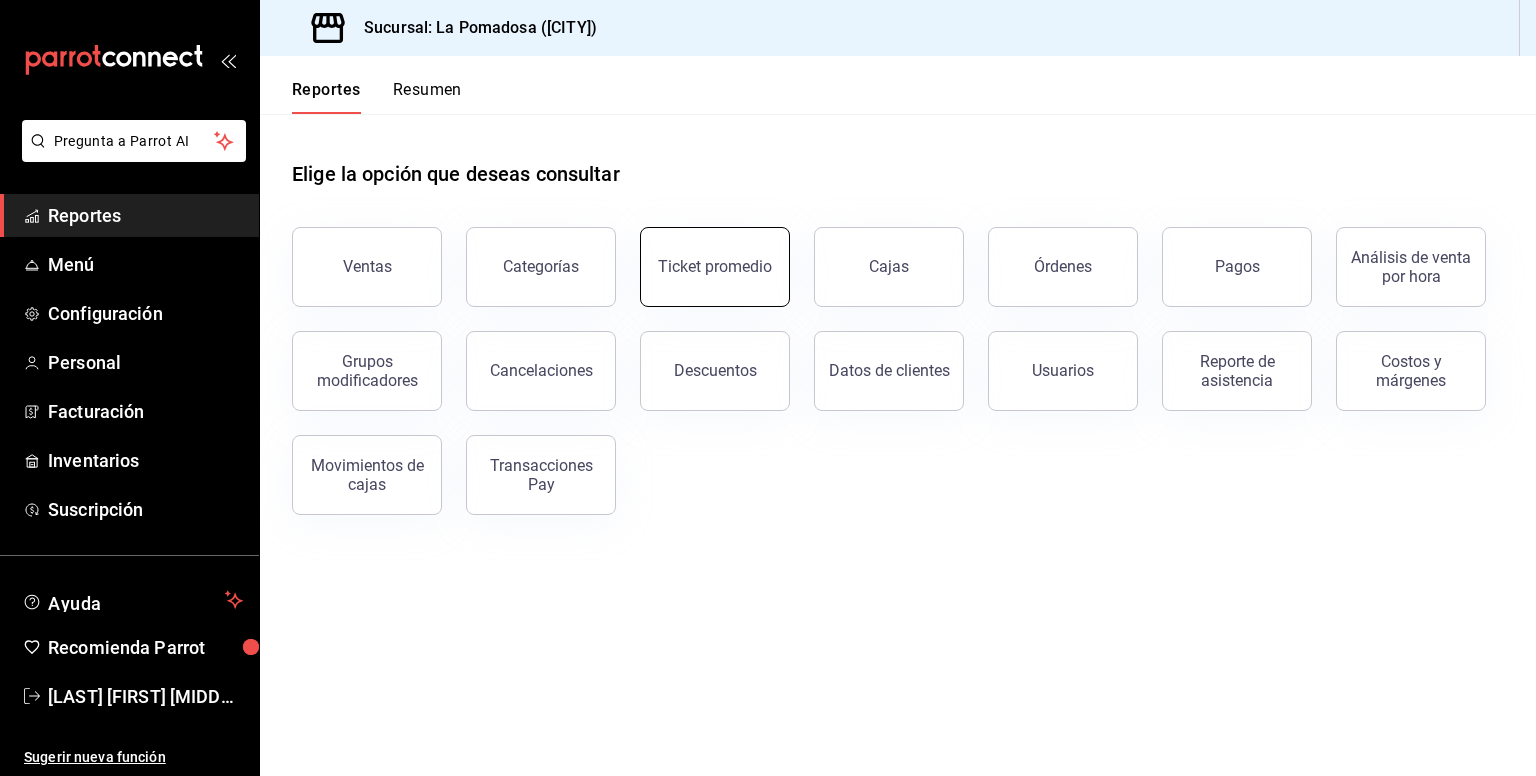 click on "Ticket promedio" at bounding box center (715, 266) 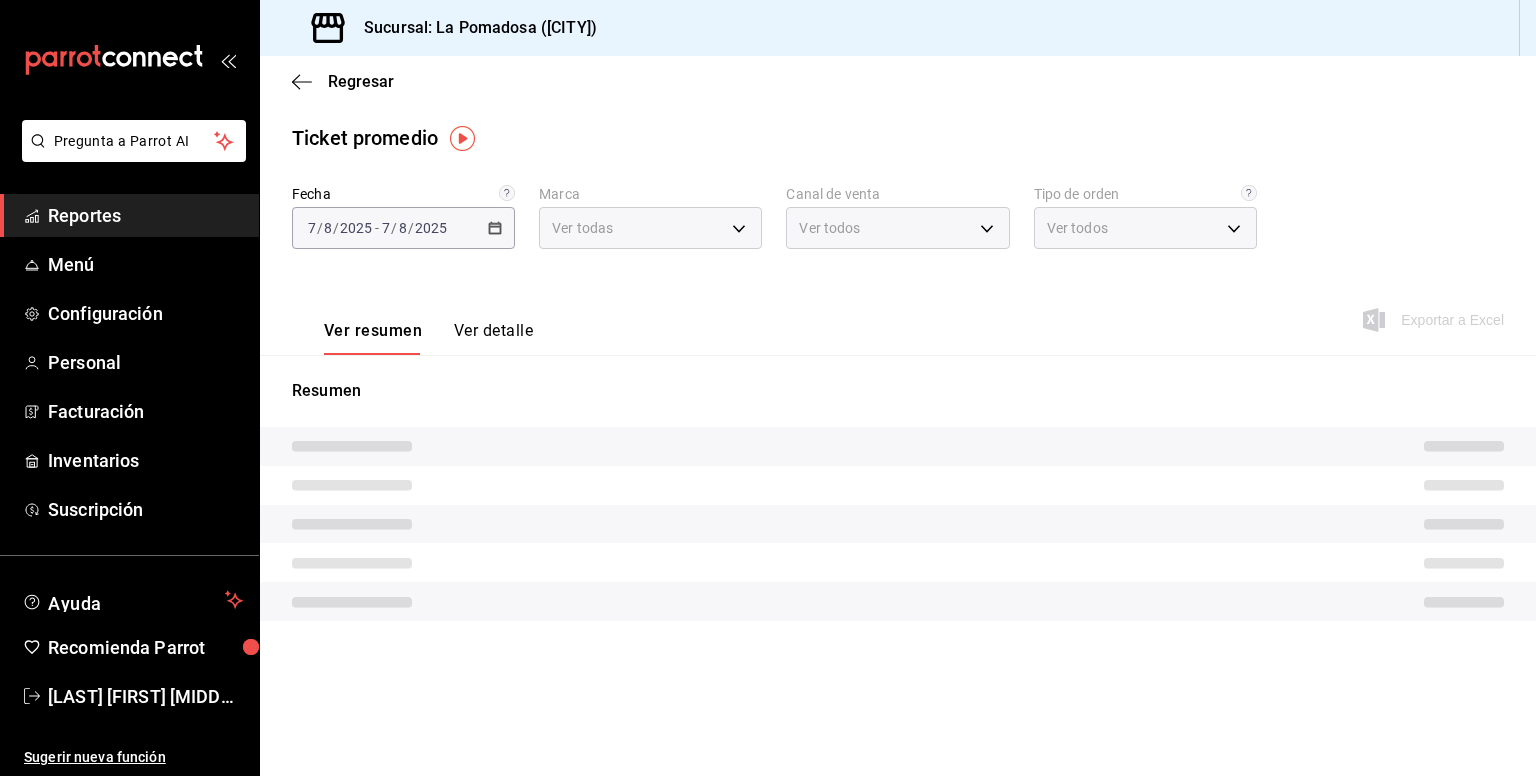 type on "26770a04-f713-4e61-b01c-a965f3f43d2a" 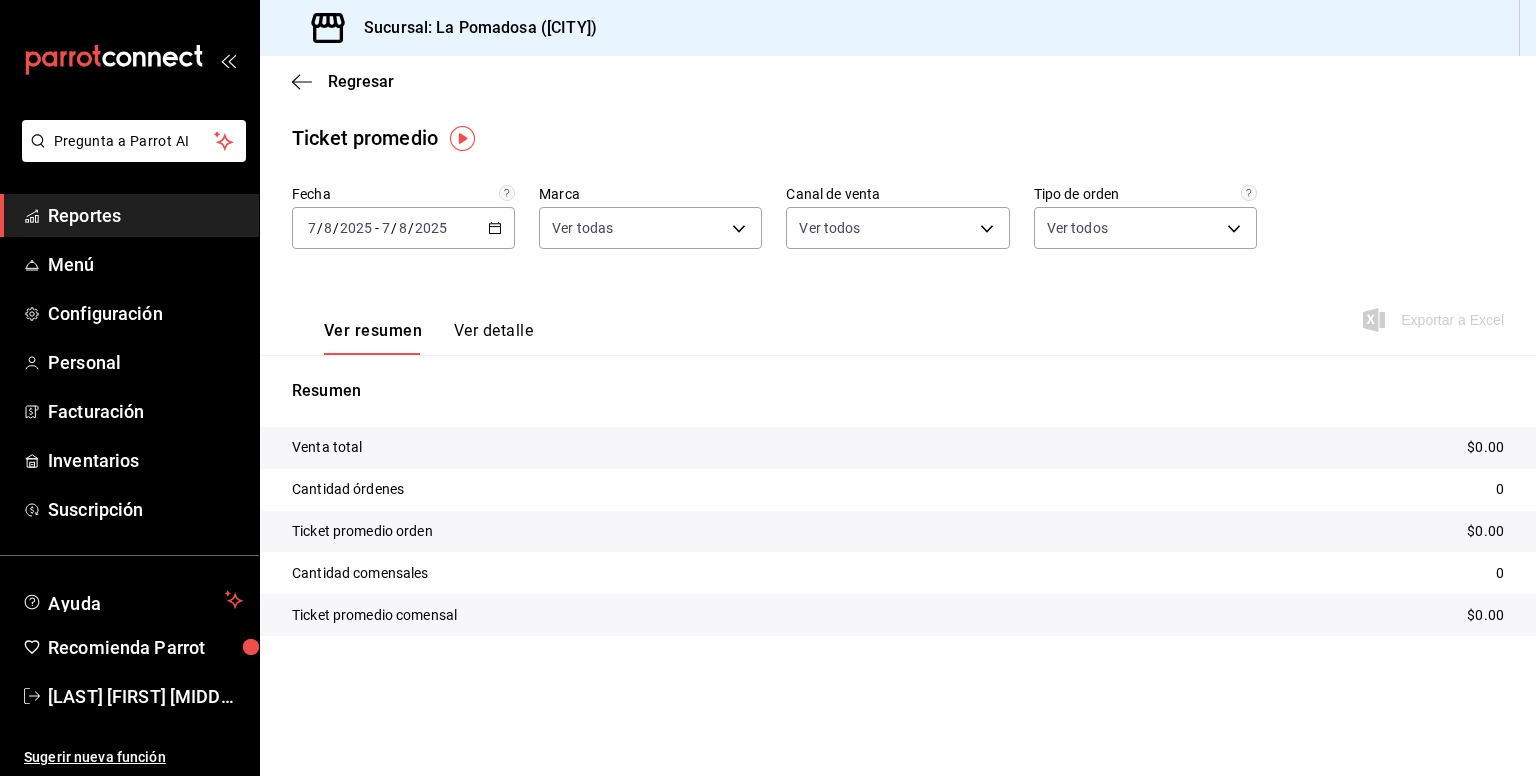 click on "2025-08-07 7 / 8 / 2025 - 2025-08-07 7 / 8 / 2025" at bounding box center (403, 228) 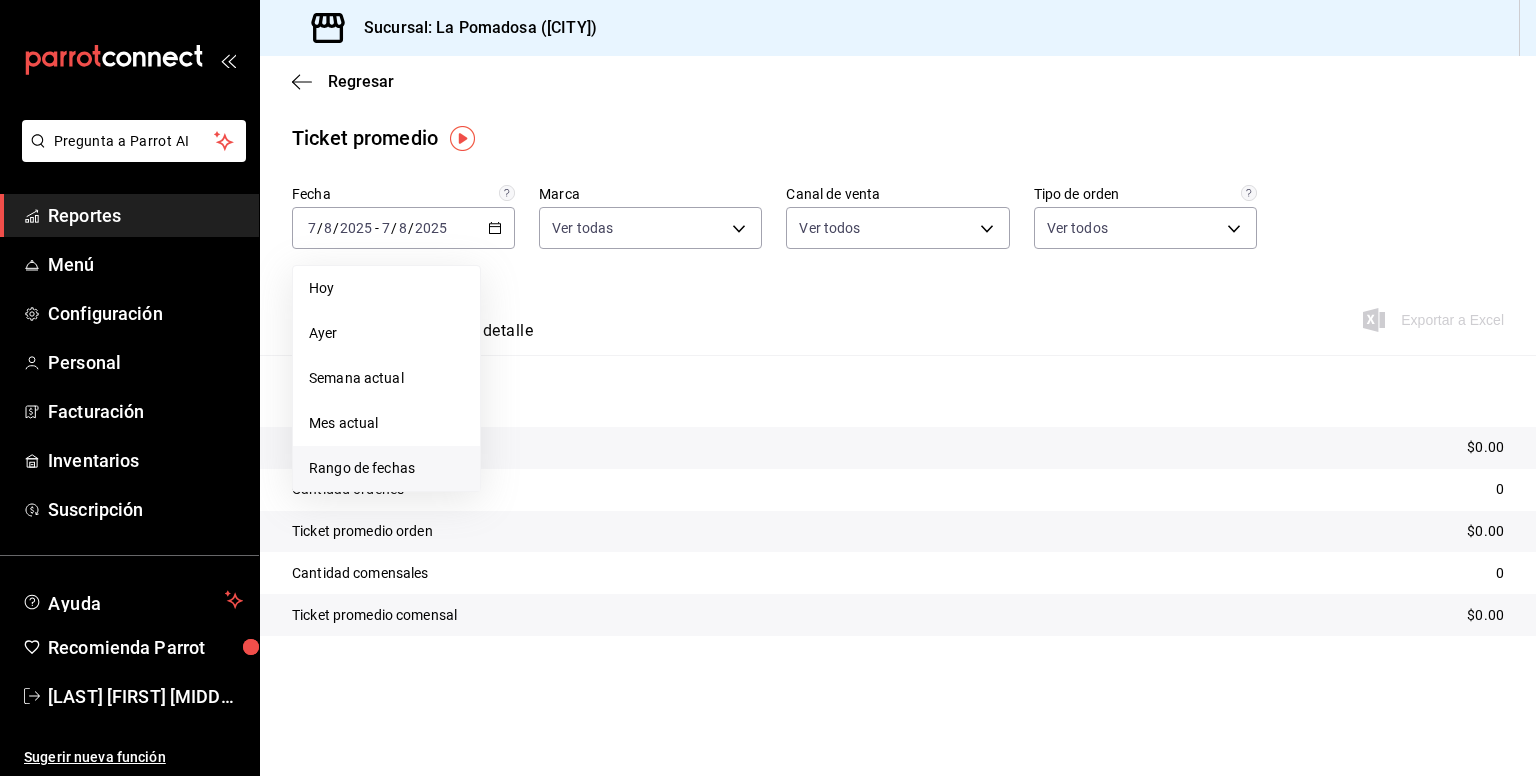 click on "Rango de fechas" at bounding box center (386, 468) 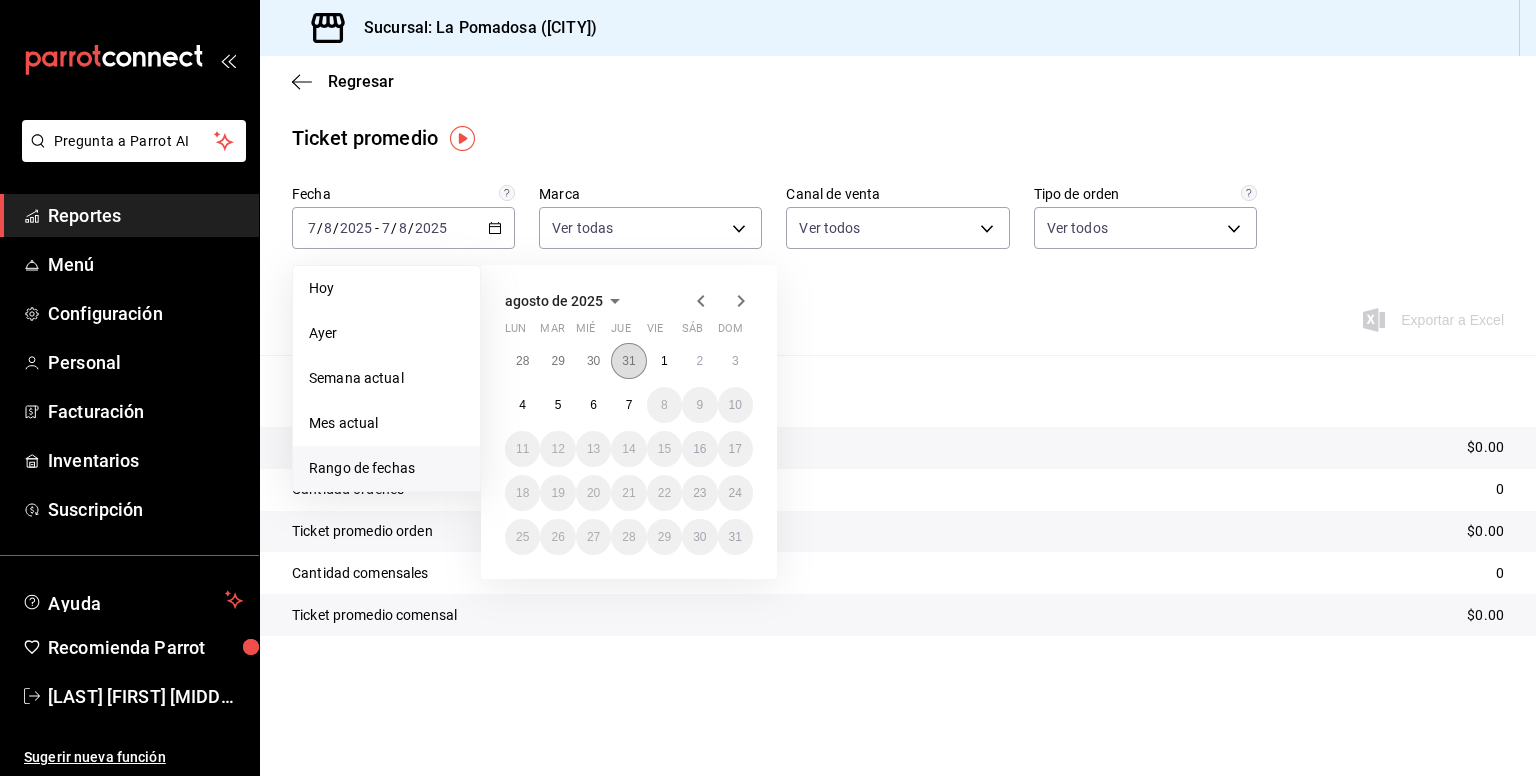 click on "31" at bounding box center (628, 361) 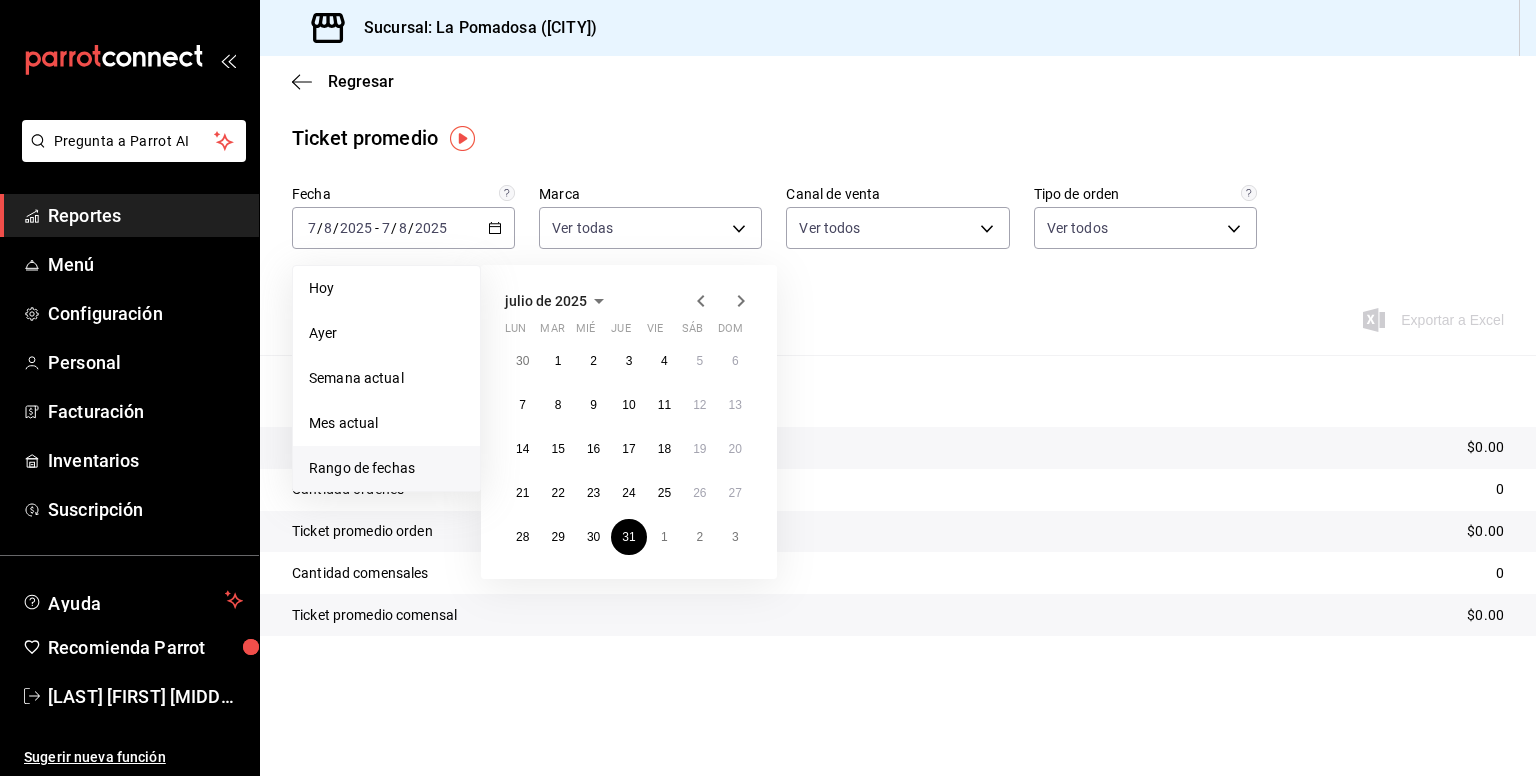 click 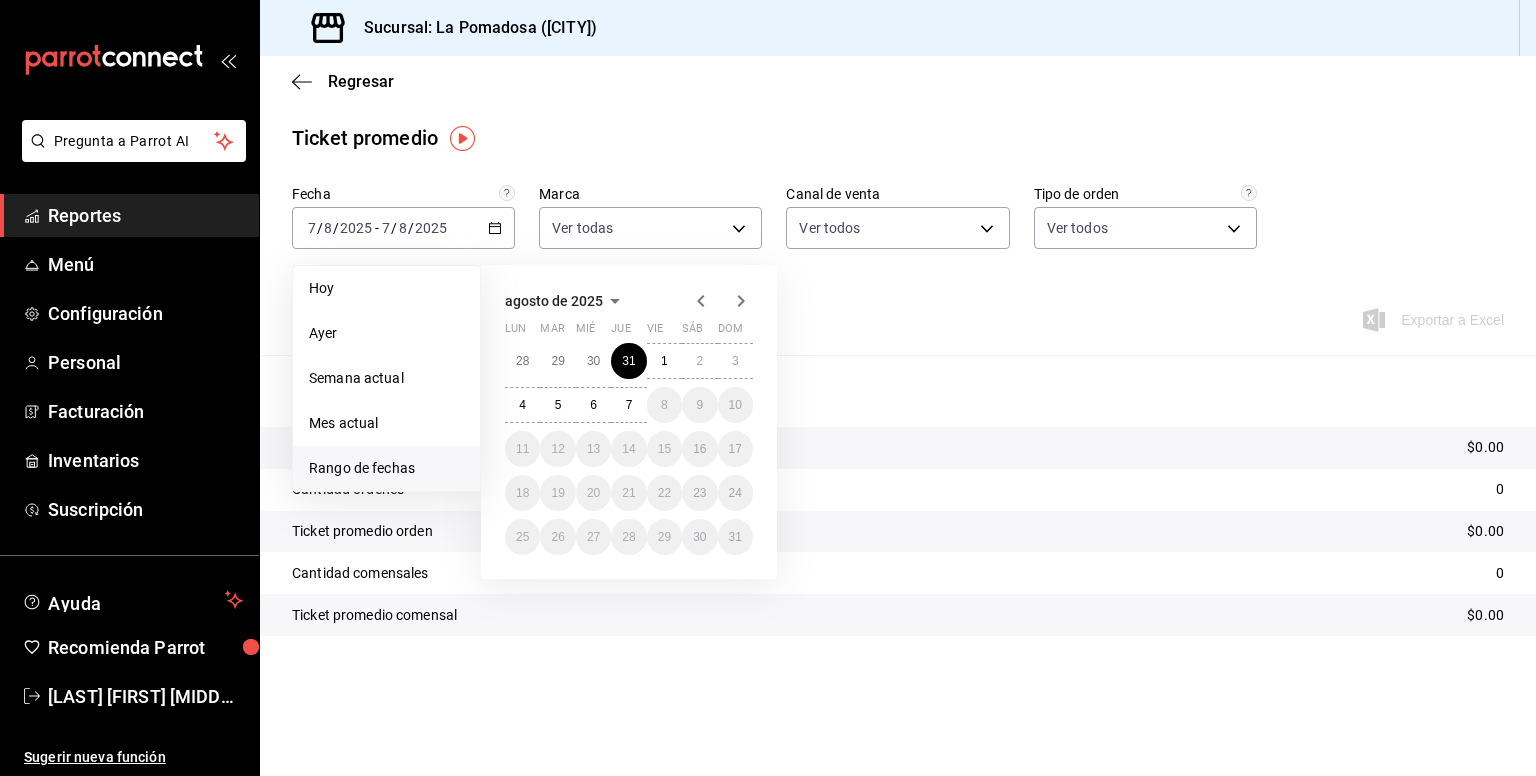 click on "28 29 30 31 1 2 3 4 5 6 7 8 9 10 11 12 13 14 15 16 17 18 19 20 21 22 23 24 25 26 27 28 29 30 31" at bounding box center (629, 449) 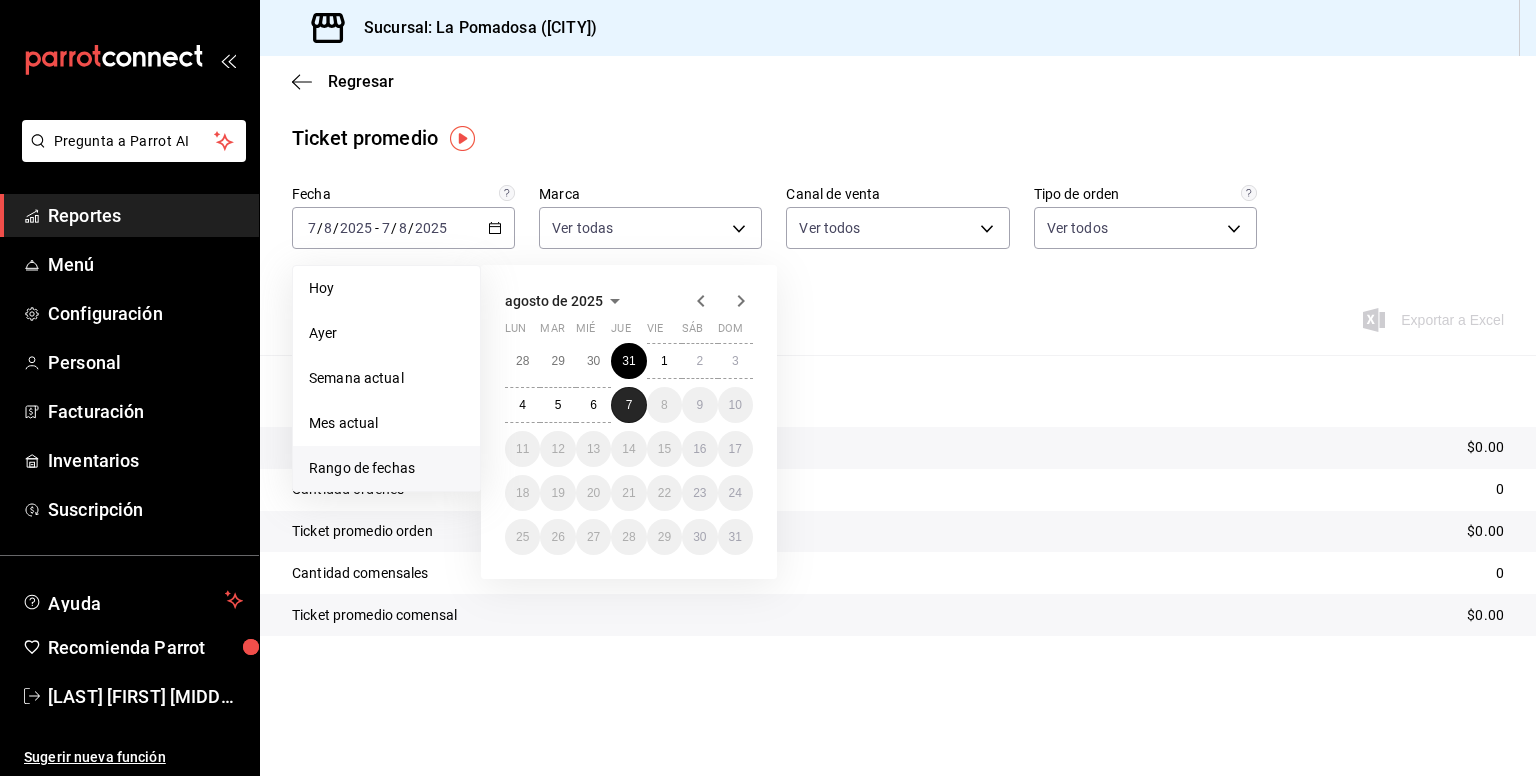 click on "7" at bounding box center (629, 405) 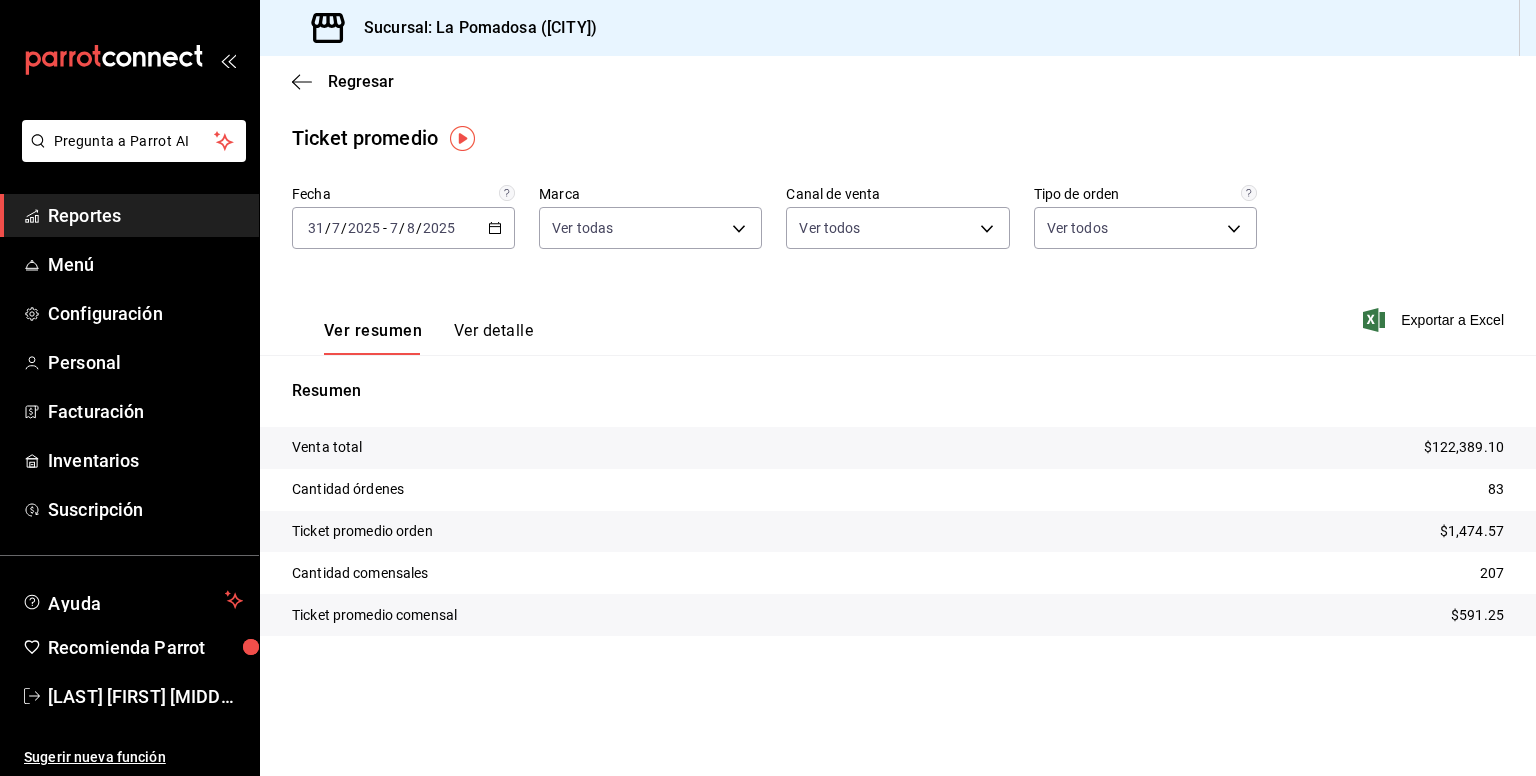 click 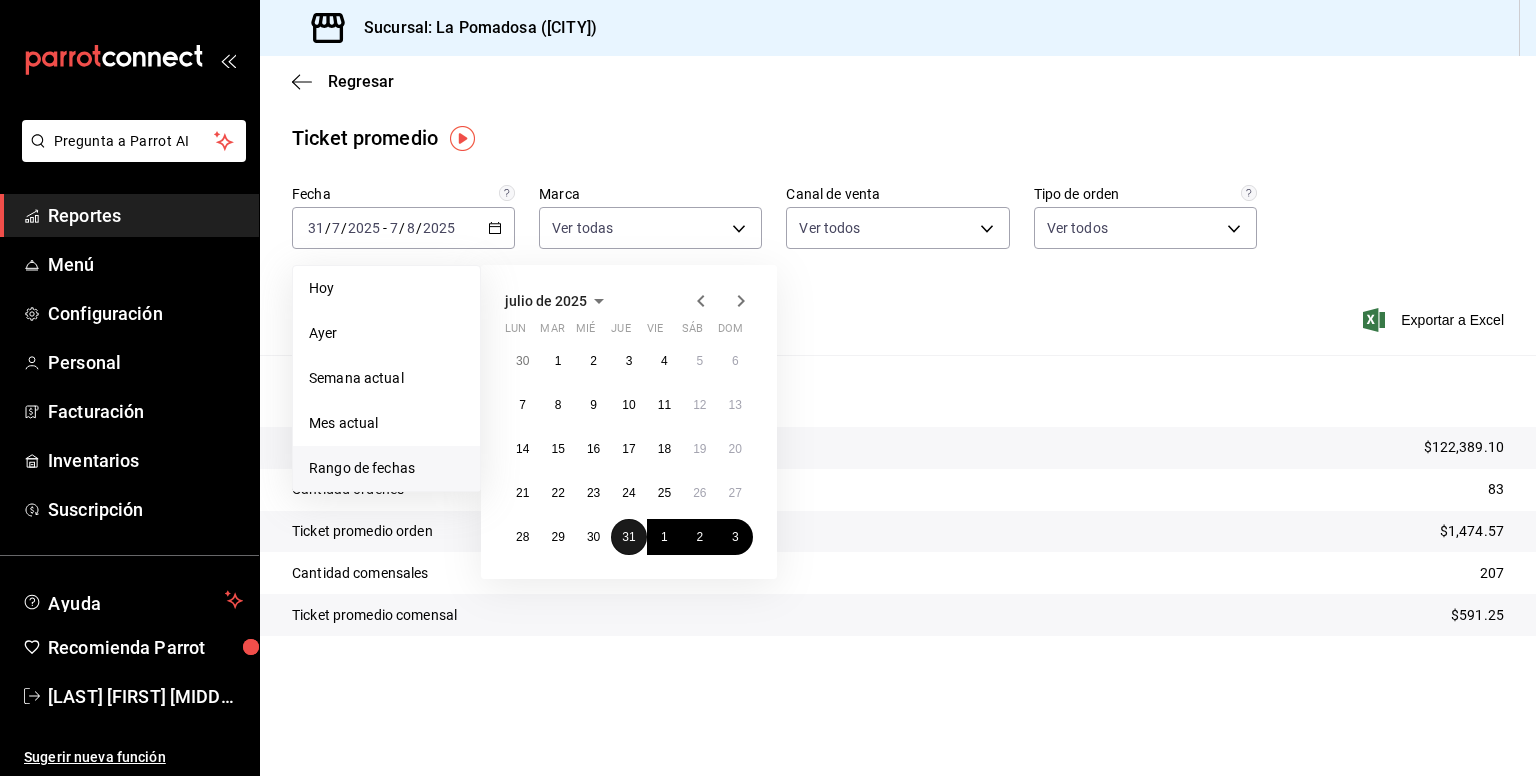 click on "31" at bounding box center (628, 537) 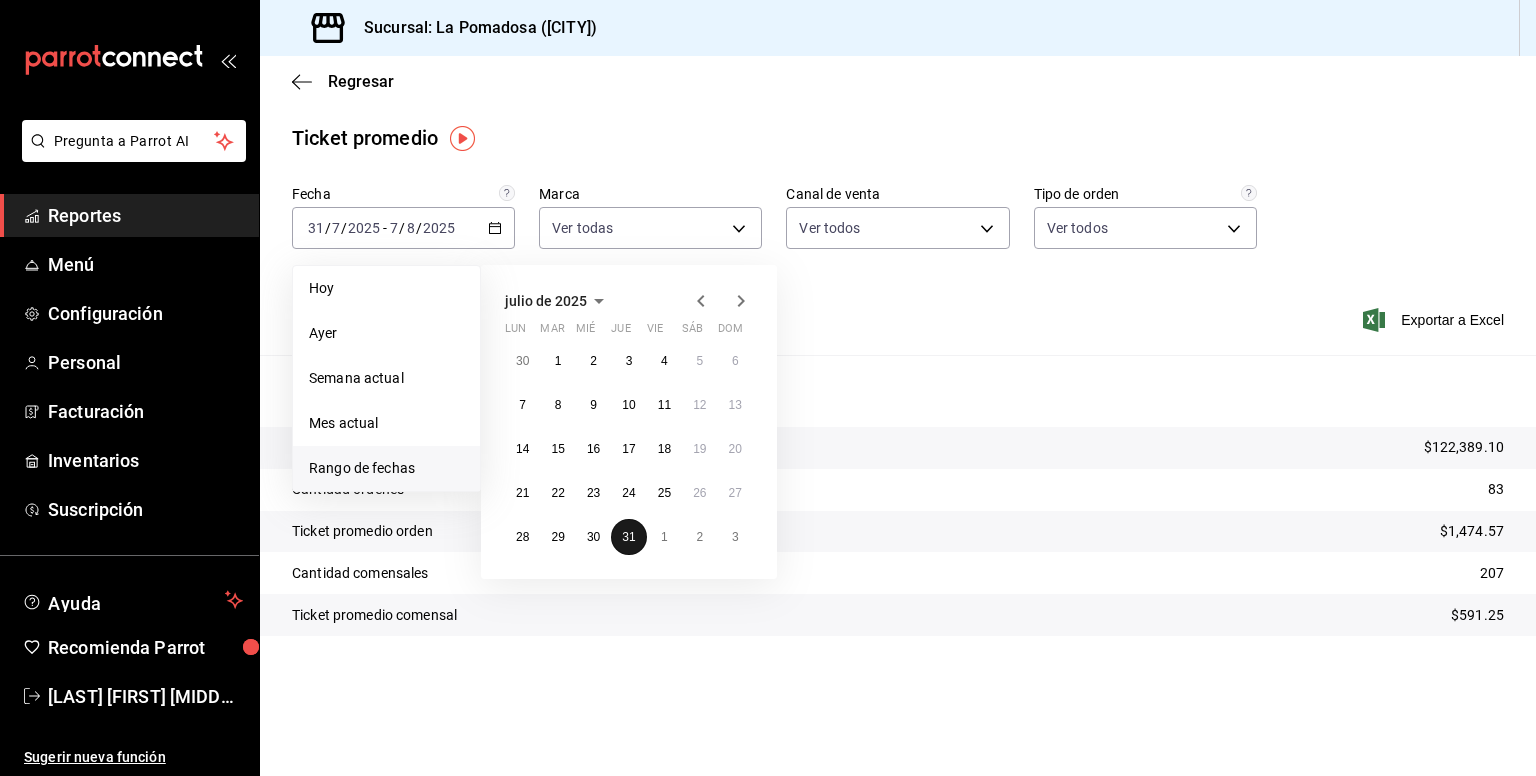 click on "31" at bounding box center [628, 537] 